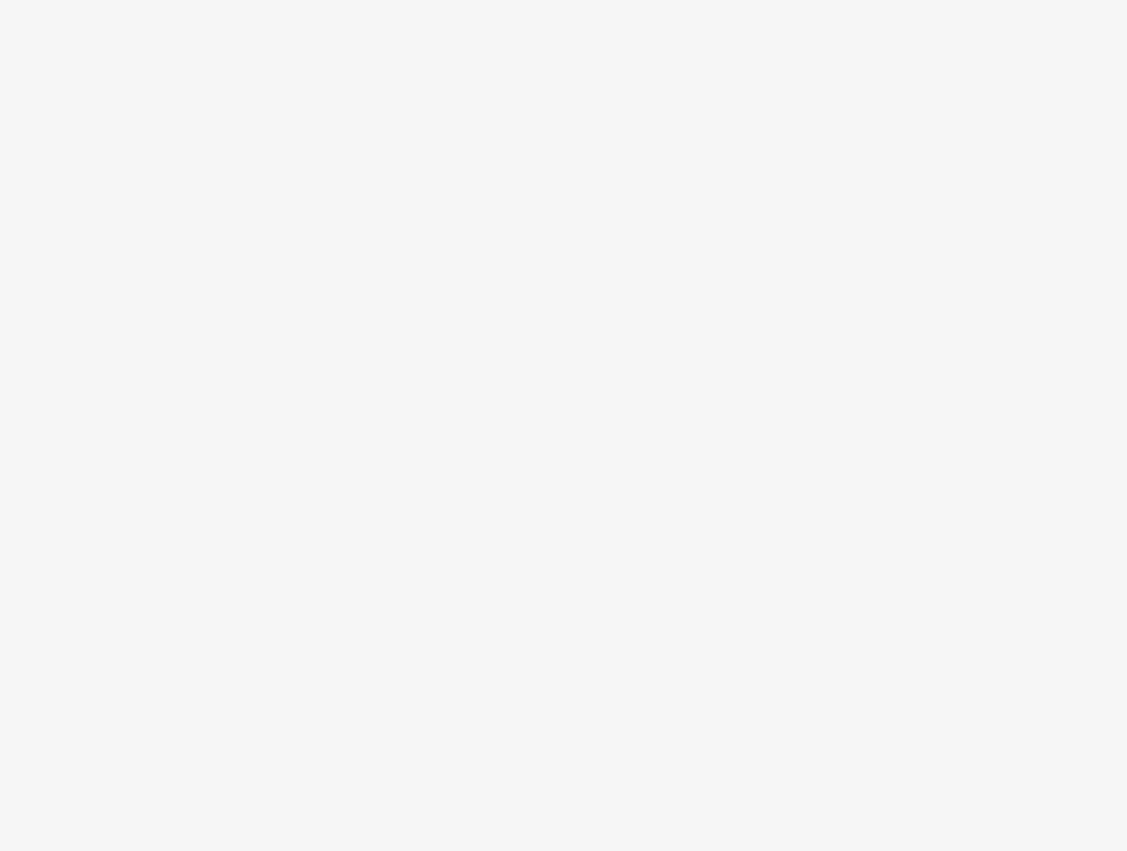 scroll, scrollTop: 0, scrollLeft: 0, axis: both 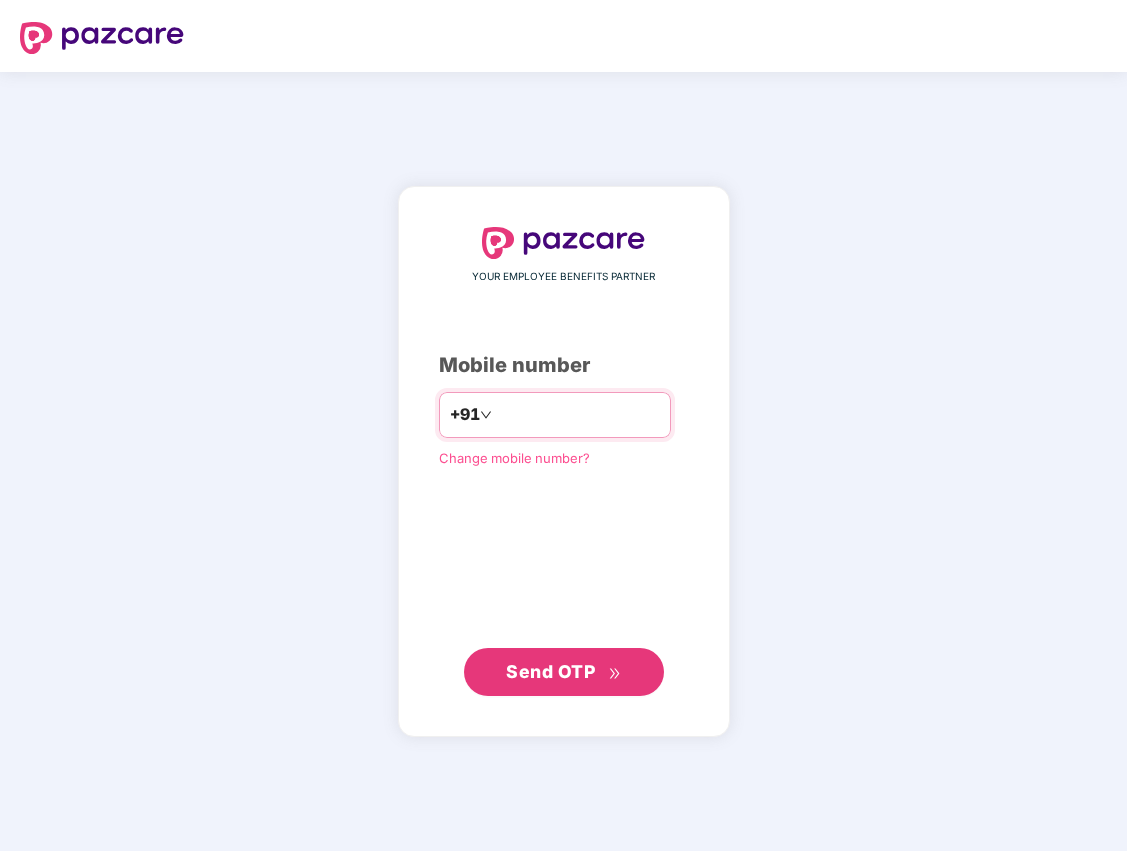type on "**********" 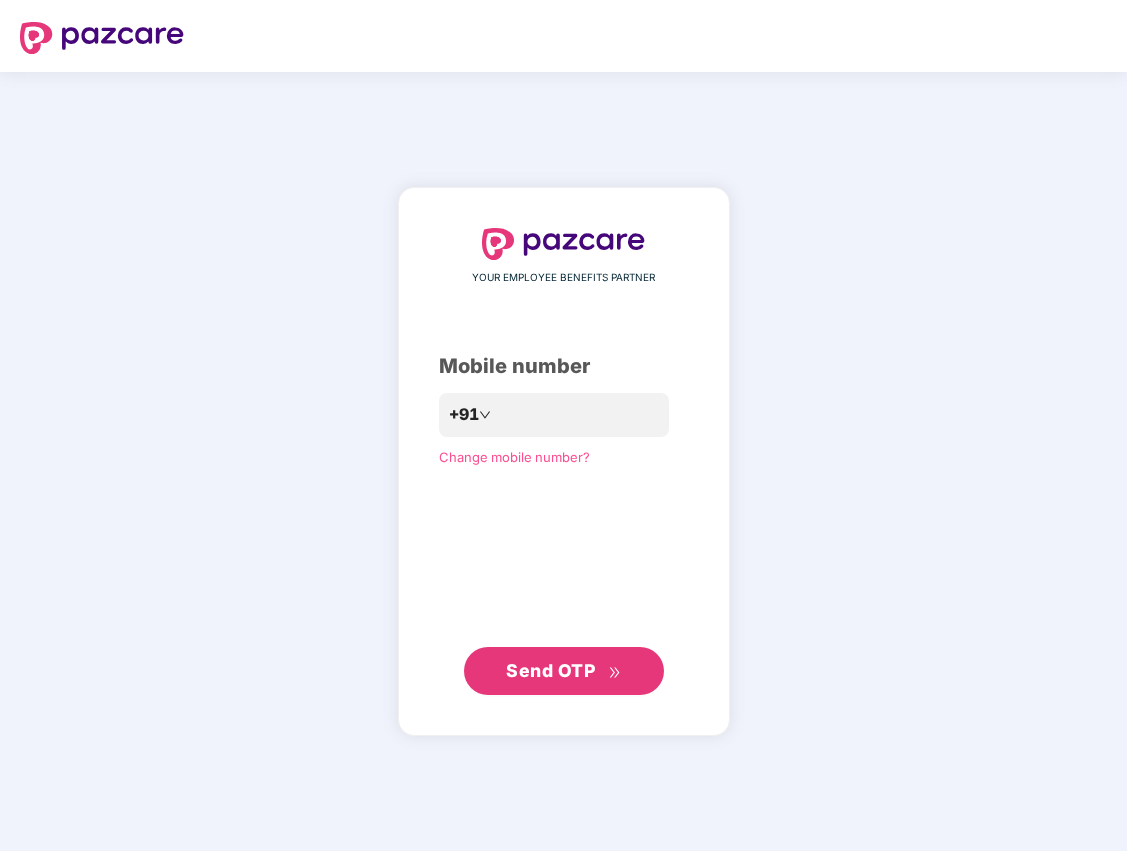 click on "Send OTP" at bounding box center (564, 671) 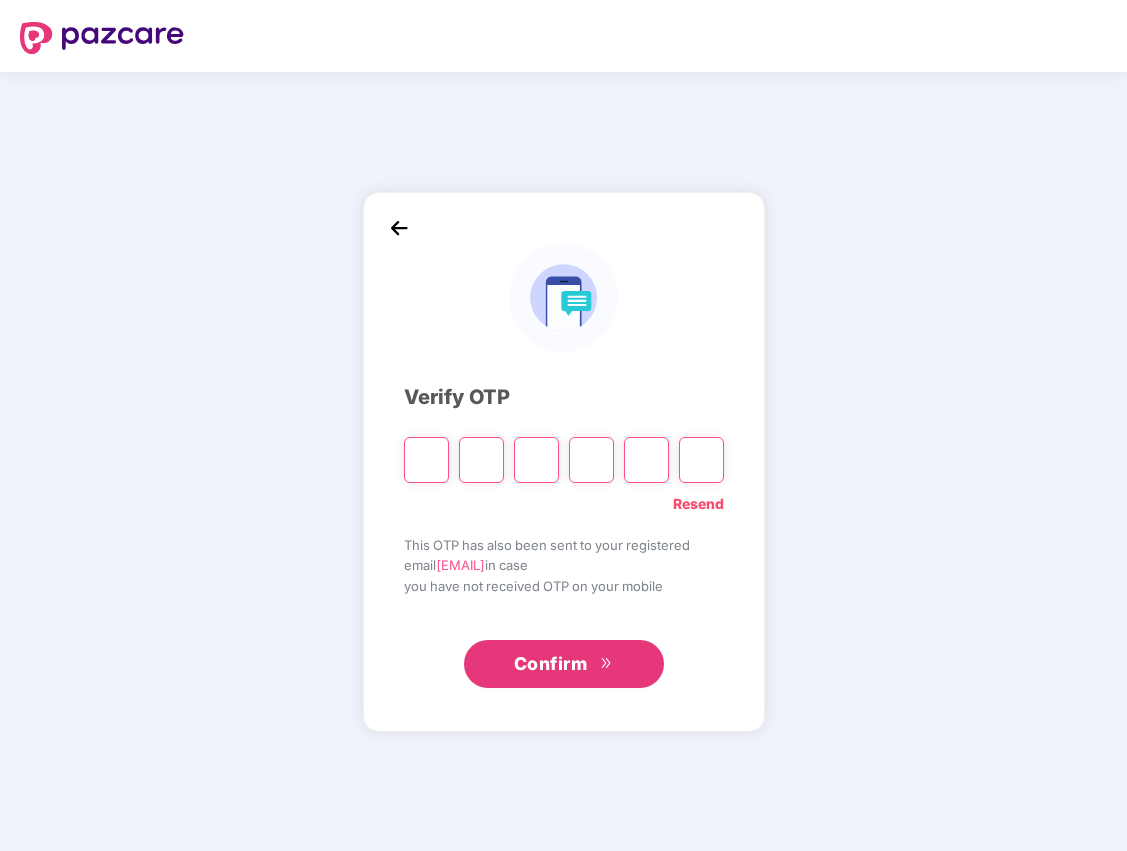 type on "*" 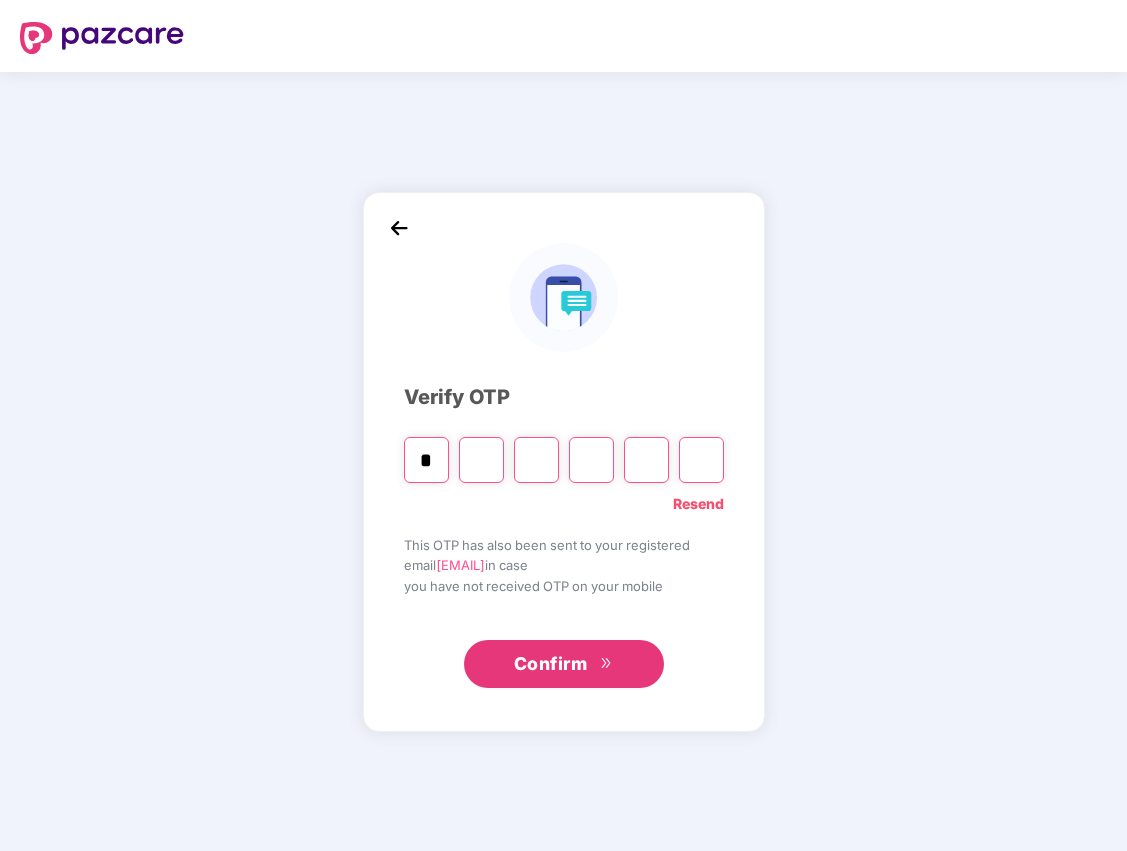 type on "*" 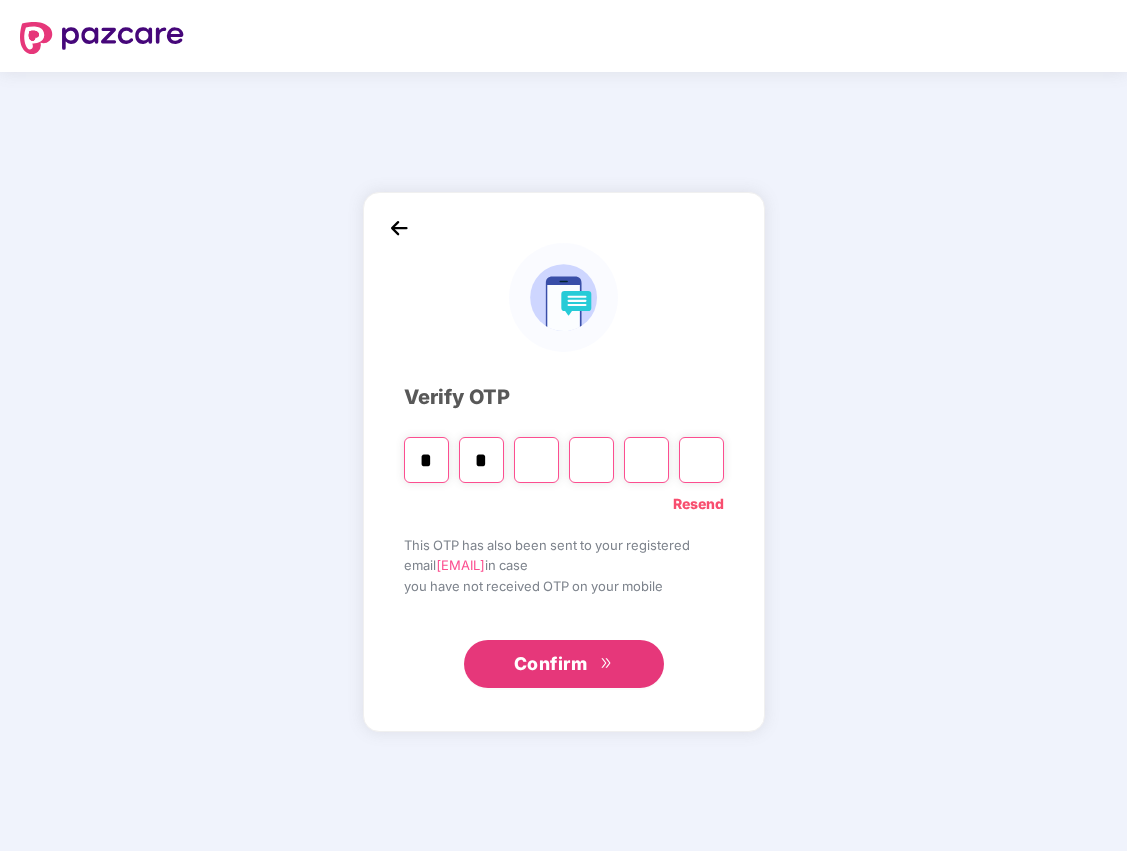 type on "*" 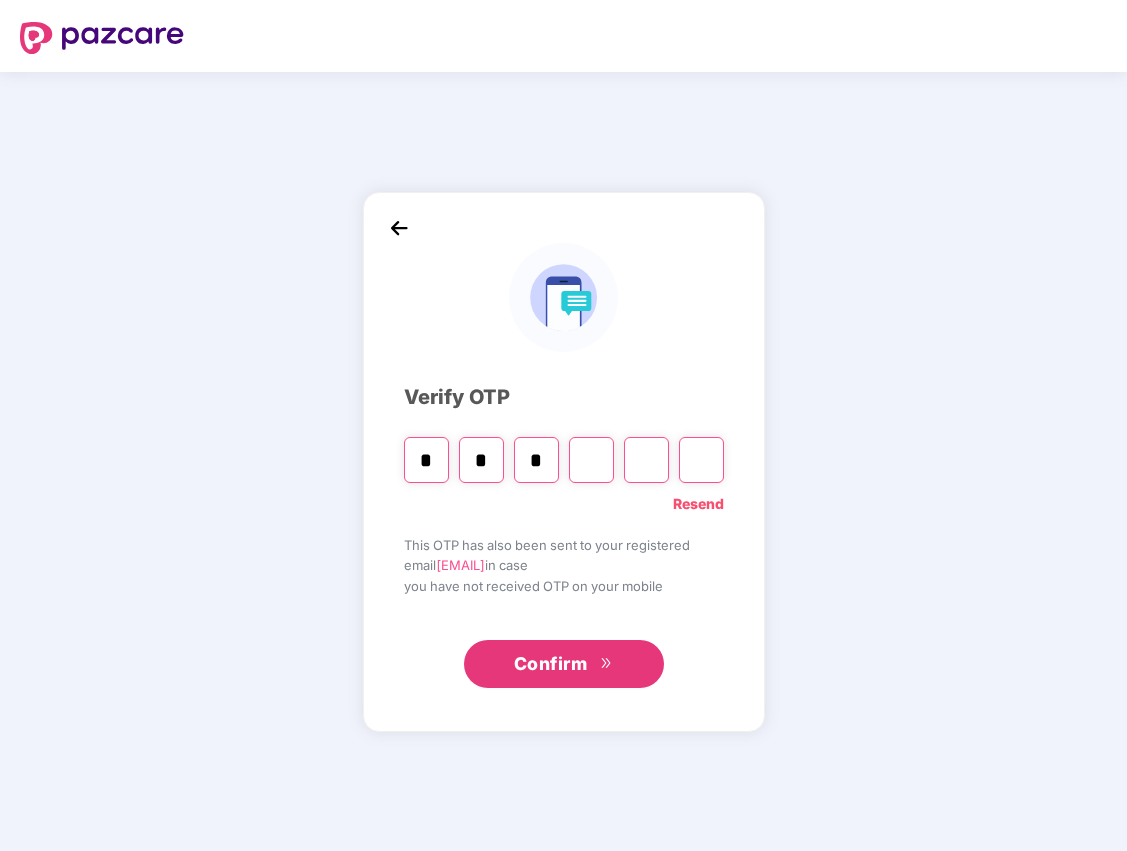 type on "*" 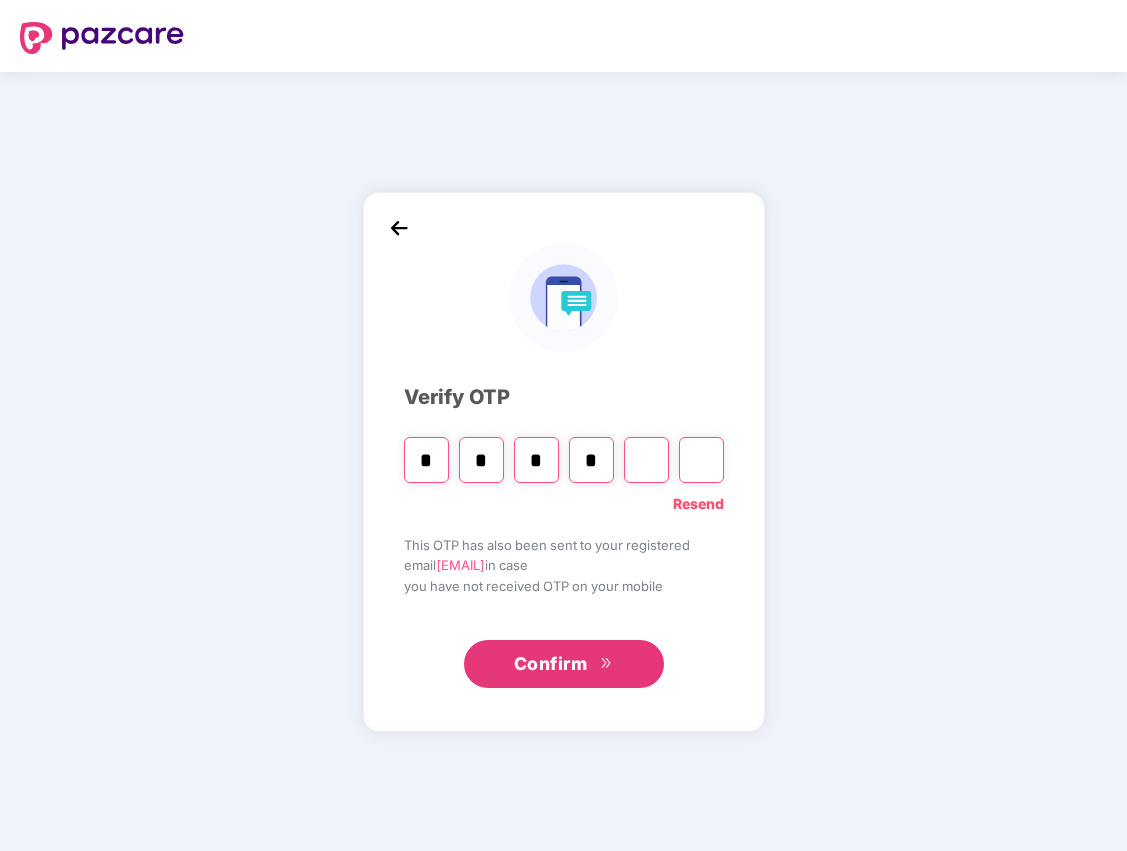 type on "*" 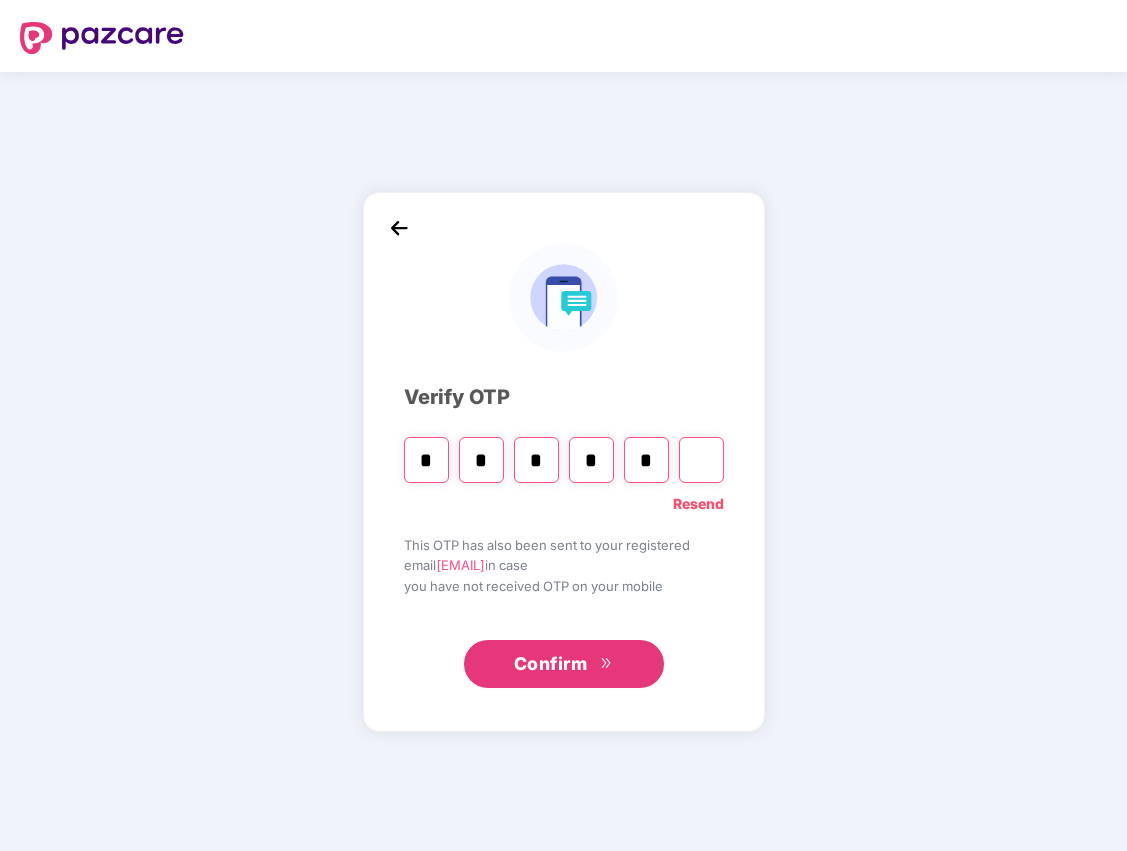 type on "*" 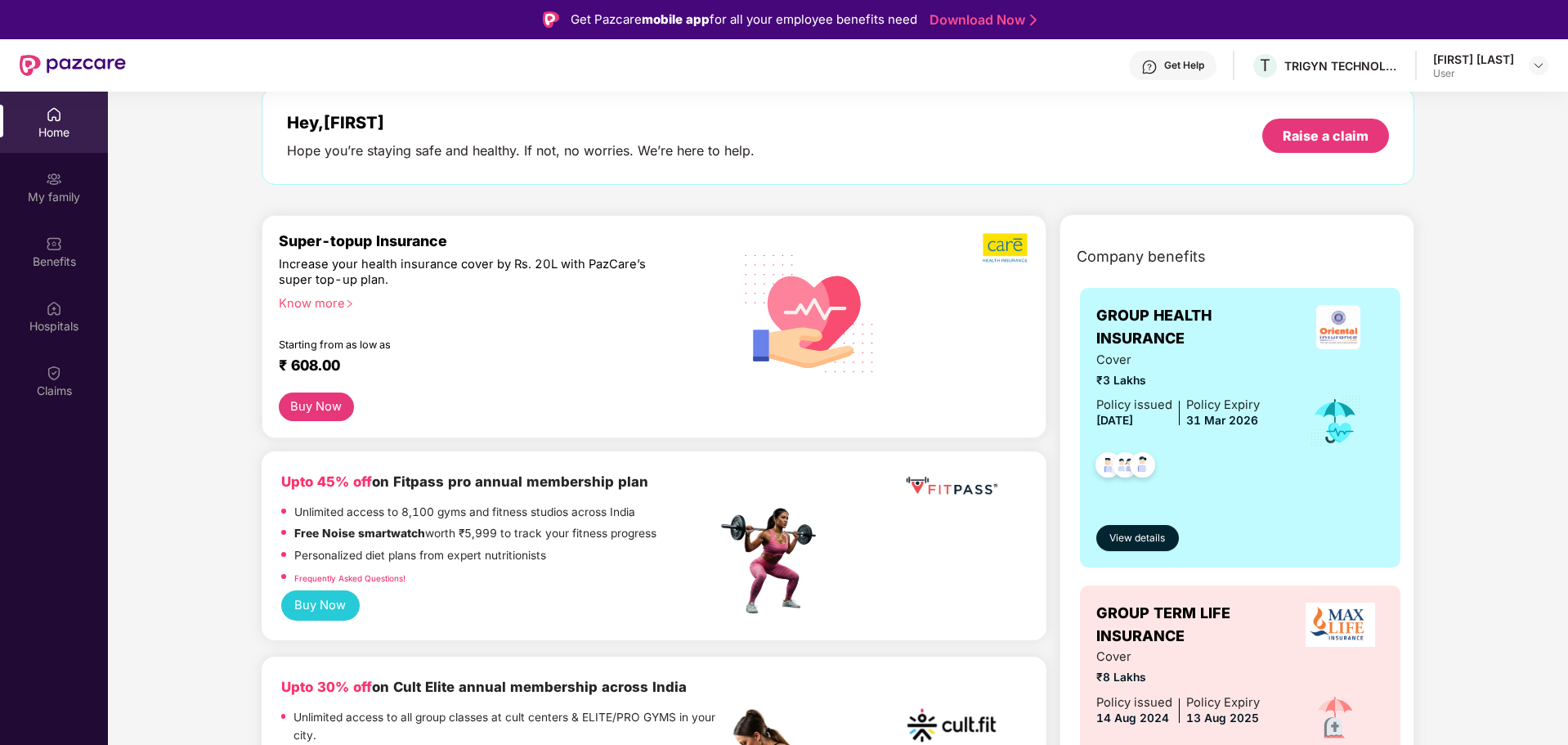 scroll, scrollTop: 0, scrollLeft: 0, axis: both 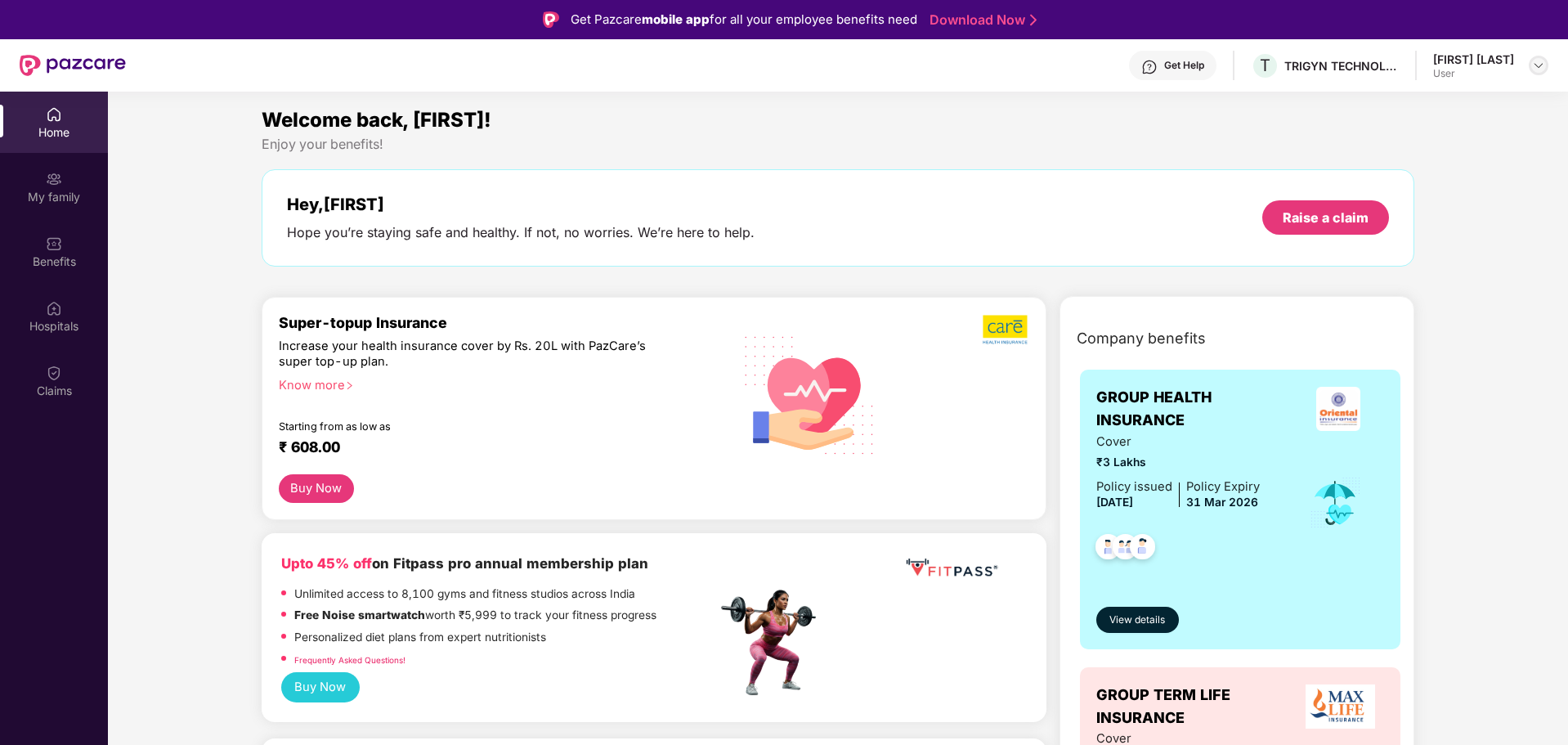 click at bounding box center [1539, 65] 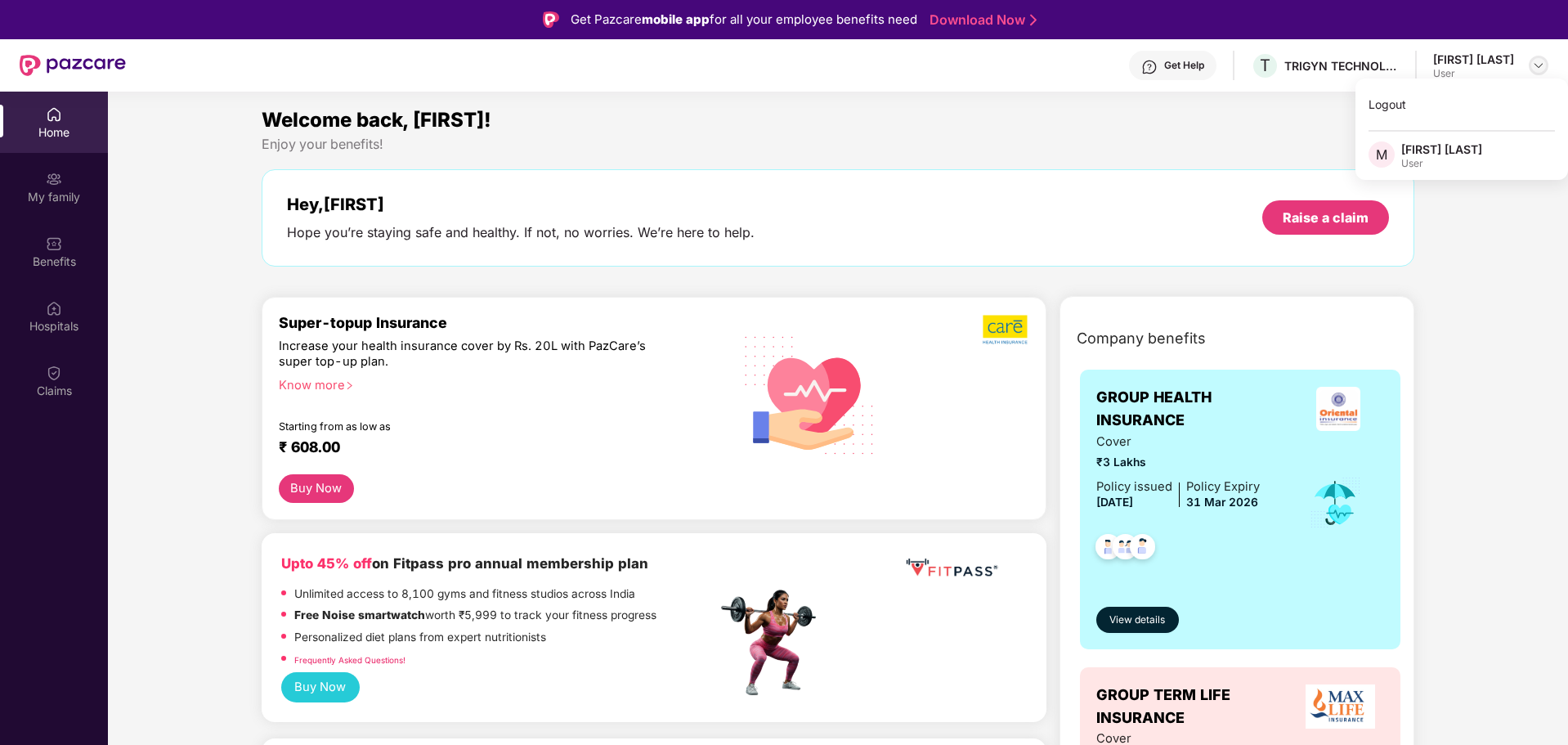 click at bounding box center [1539, 65] 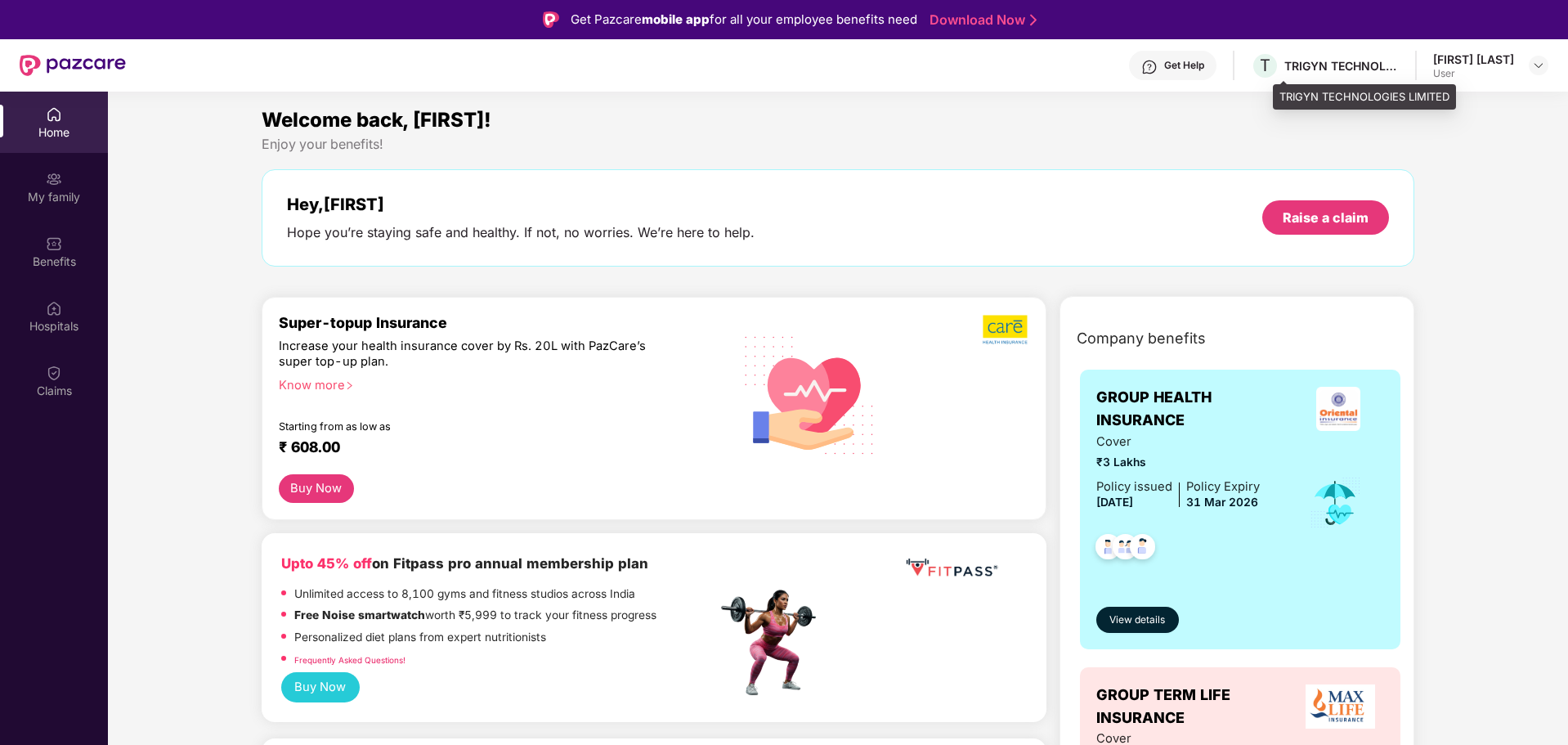click on "TRIGYN TECHNOLOGIES LIMITED" at bounding box center [1342, 65] 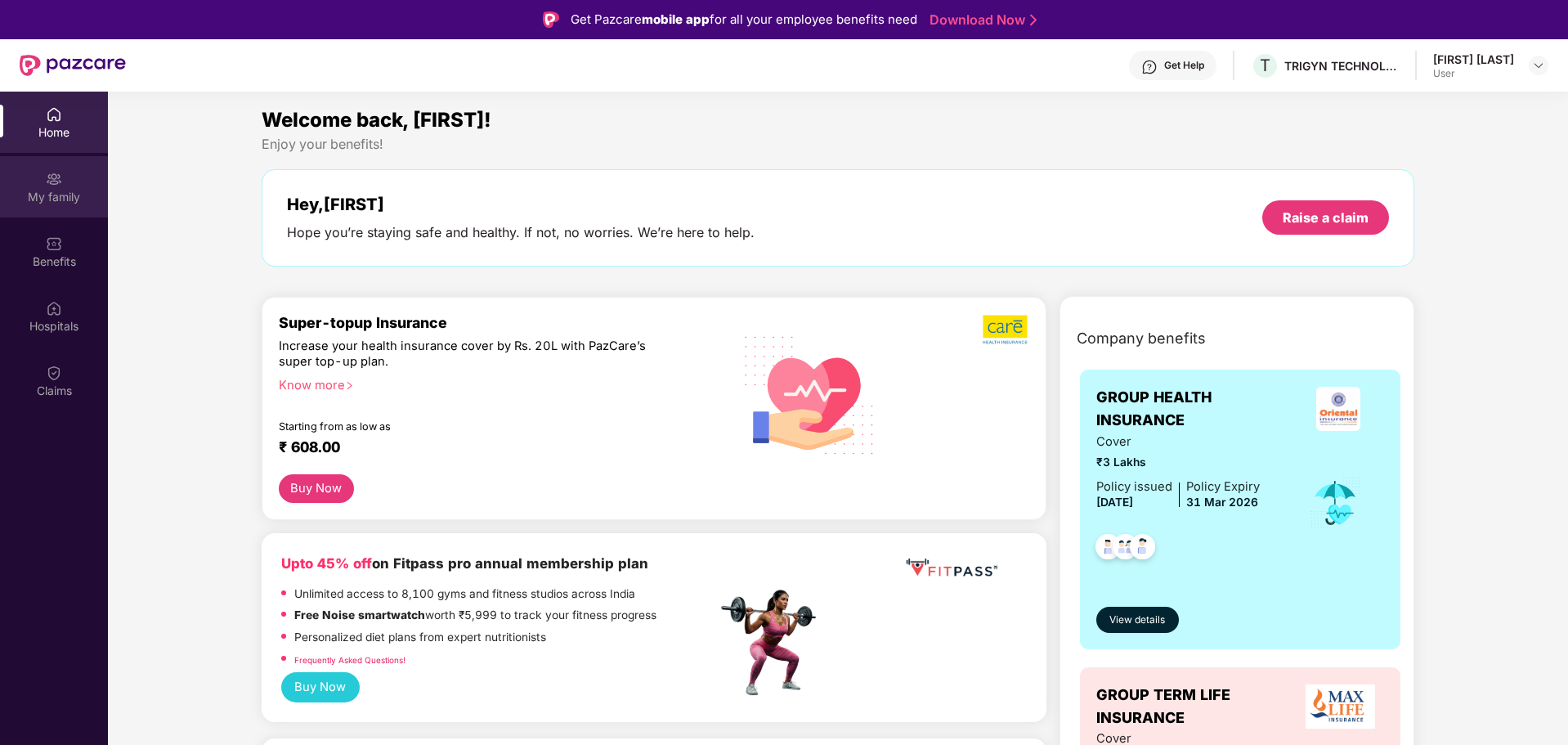 click on "My family" at bounding box center (54, 186) 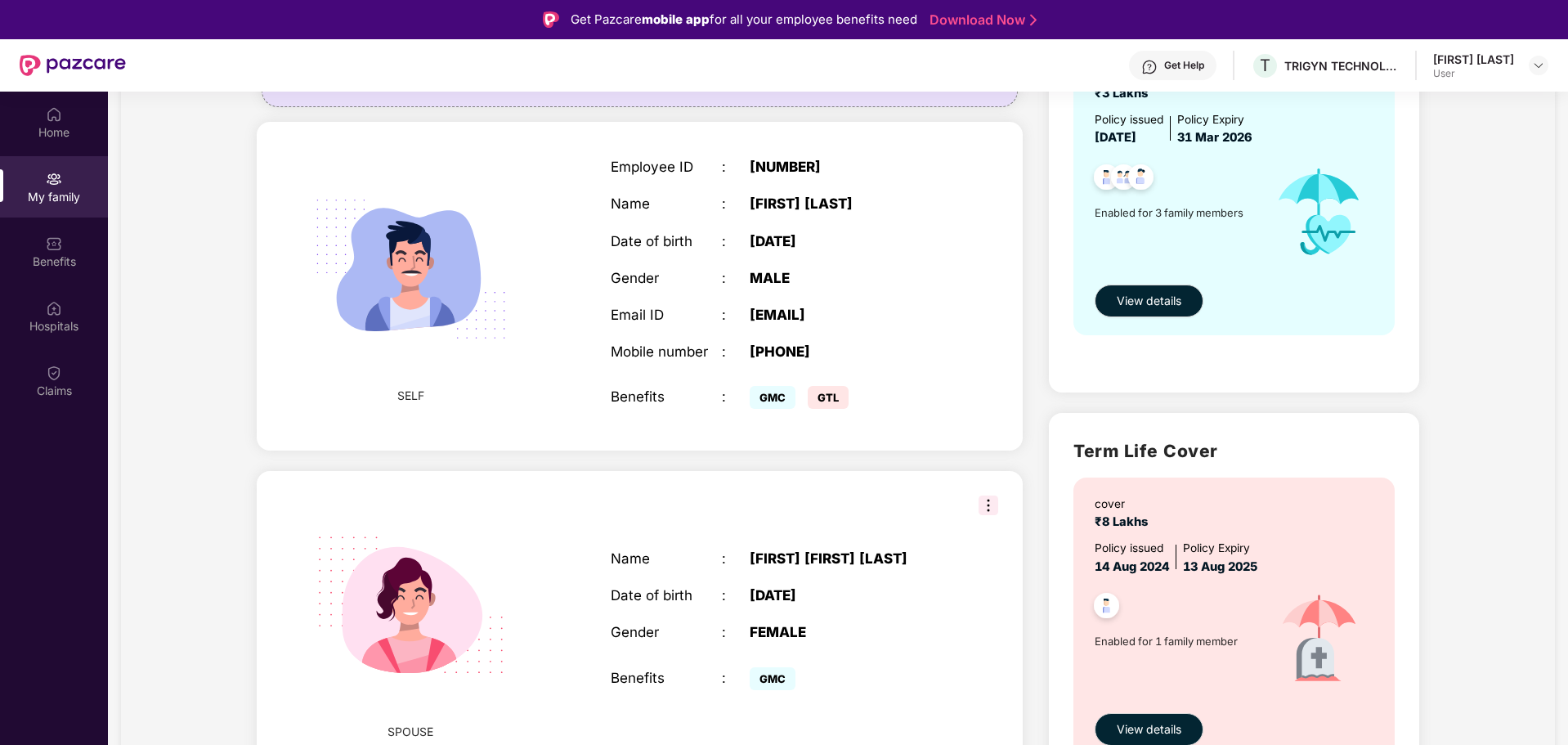 scroll, scrollTop: 60, scrollLeft: 0, axis: vertical 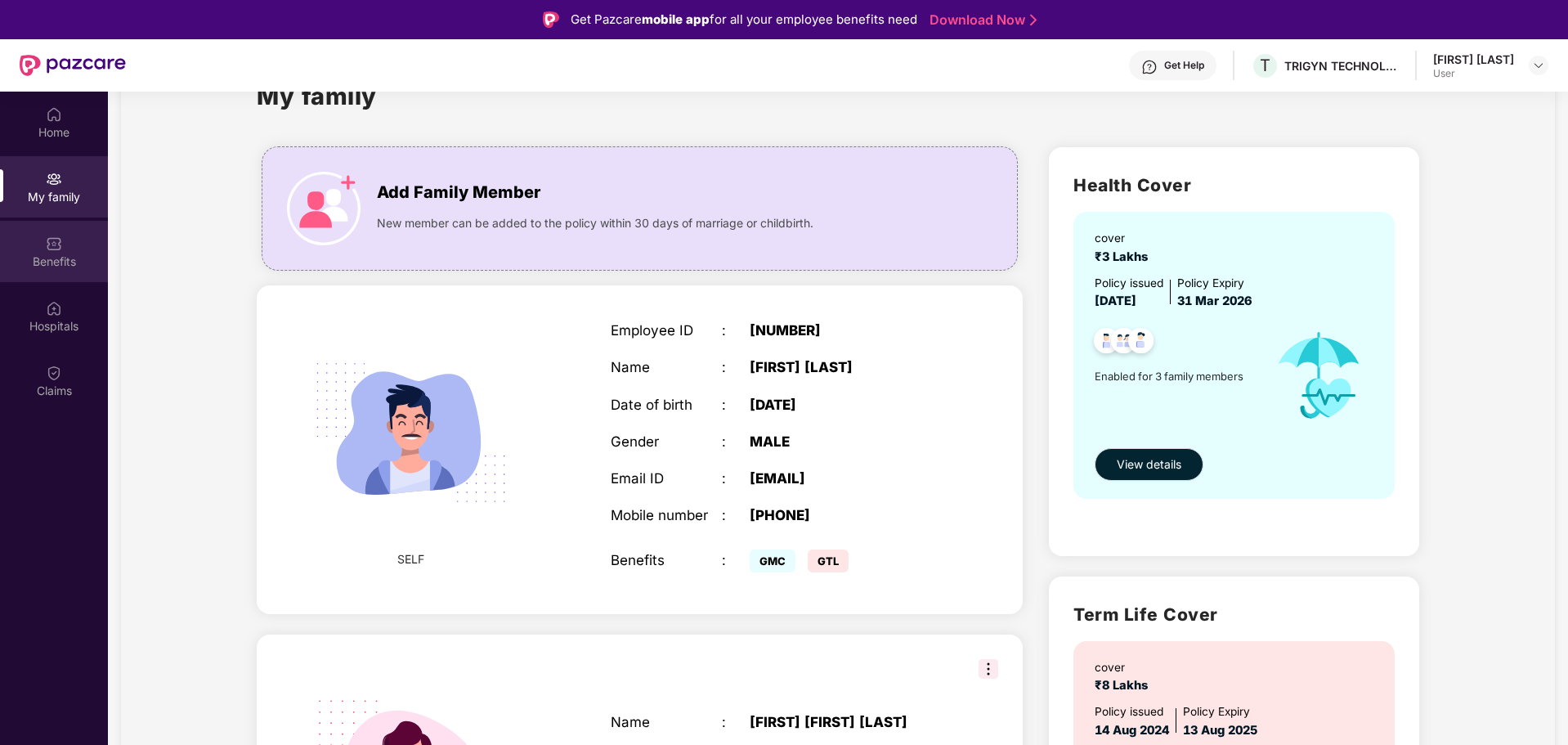 click on "Benefits" at bounding box center (54, 251) 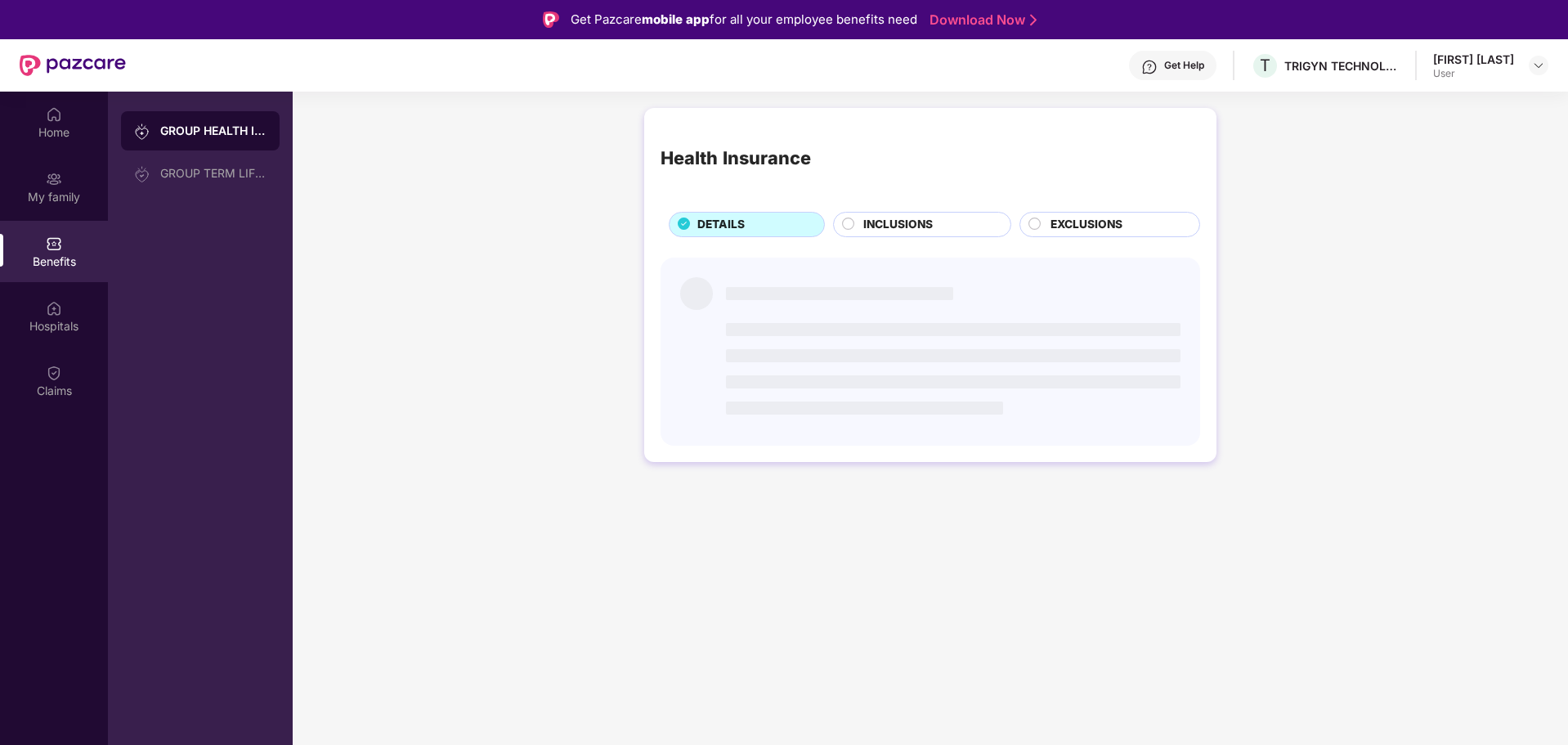 scroll, scrollTop: 0, scrollLeft: 0, axis: both 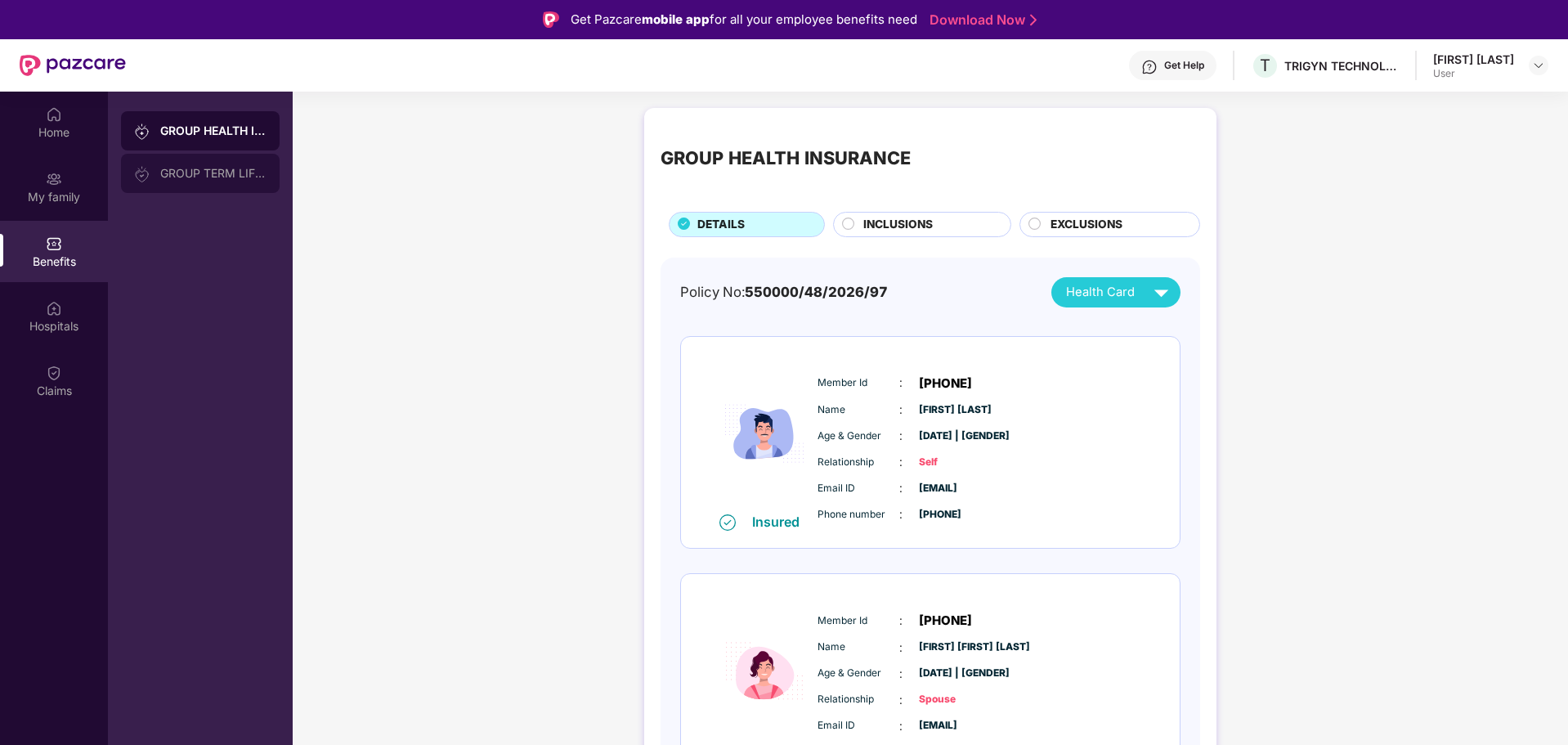 click on "GROUP TERM LIFE INSURANCE" at bounding box center (213, 173) 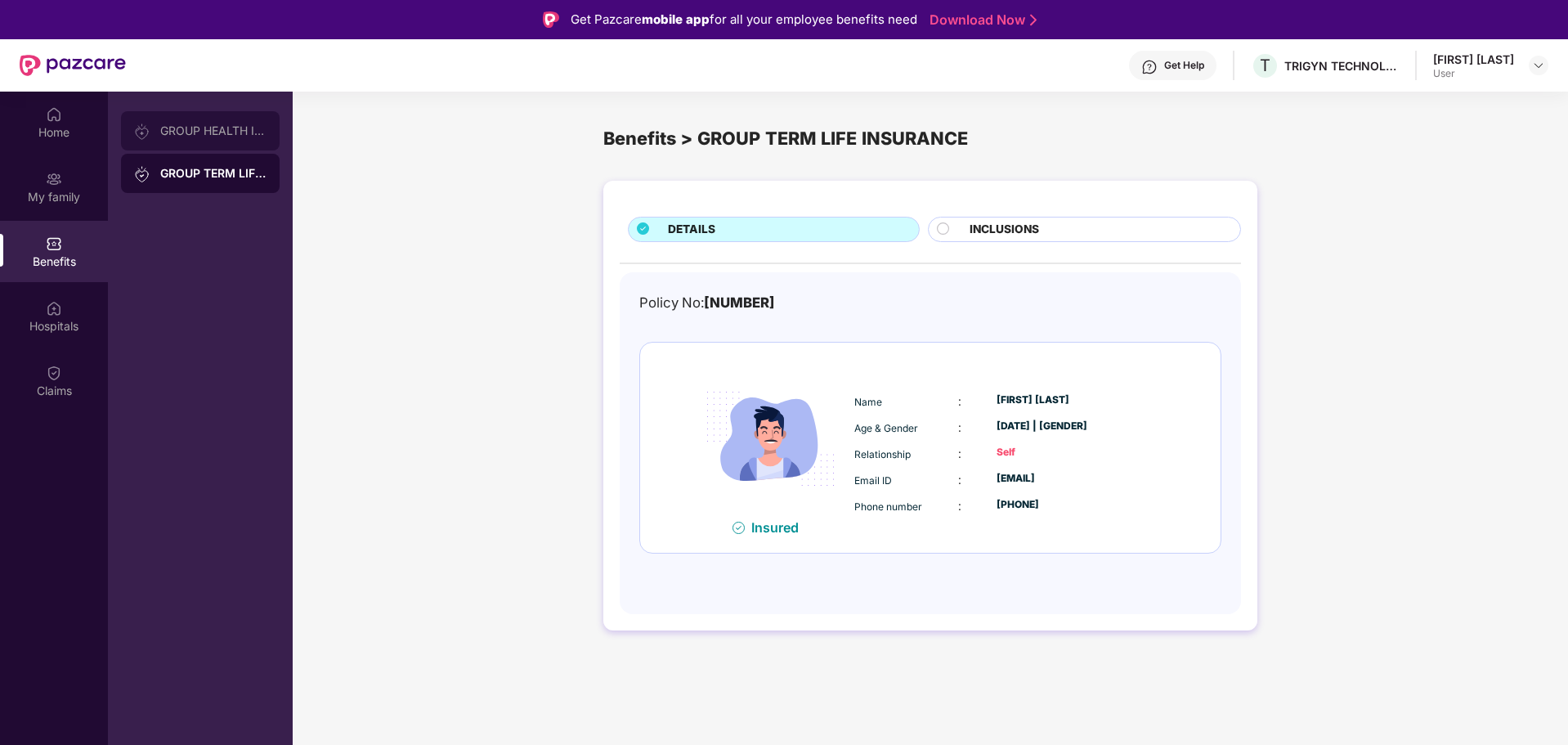 click on "GROUP HEALTH INSURANCE" at bounding box center [200, 131] 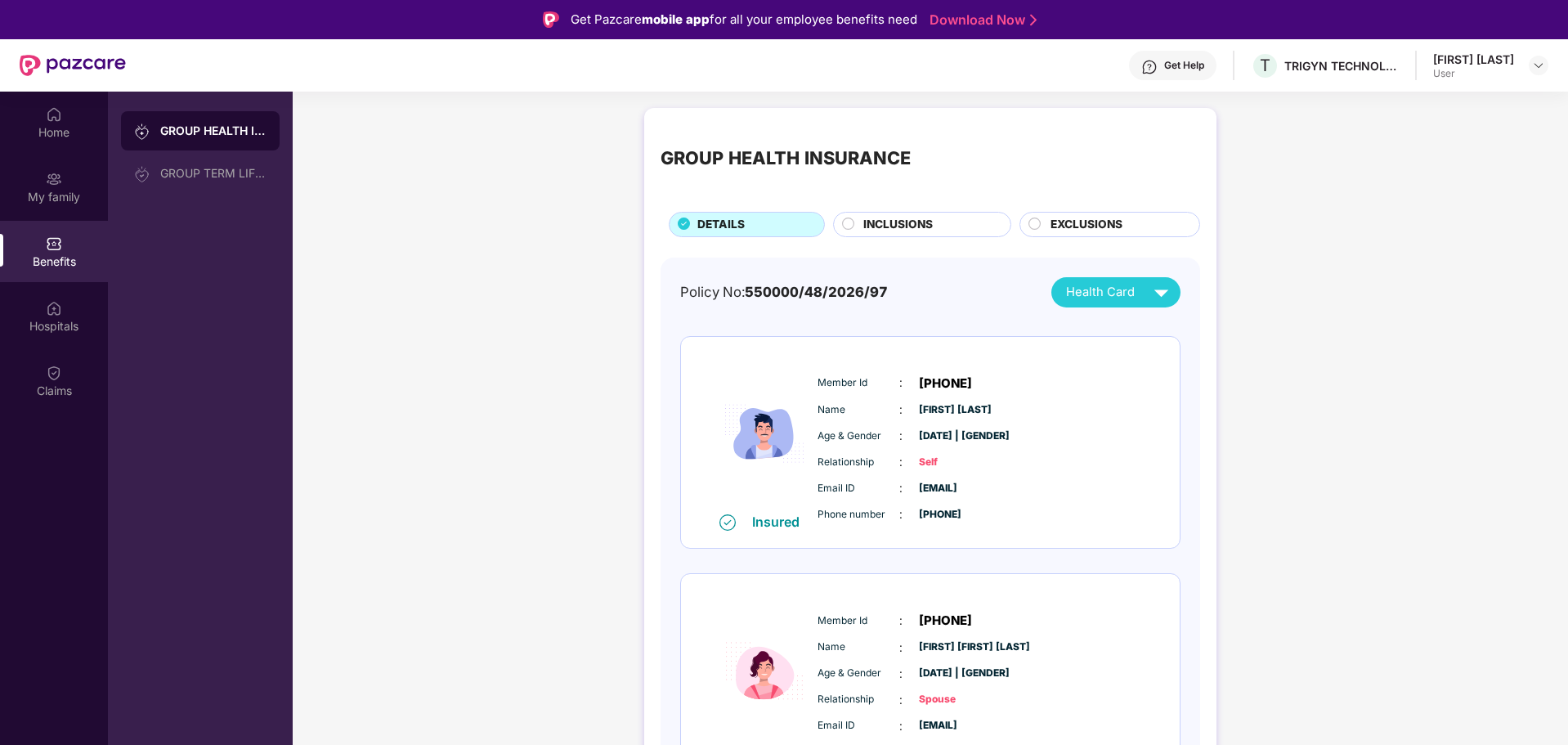 click 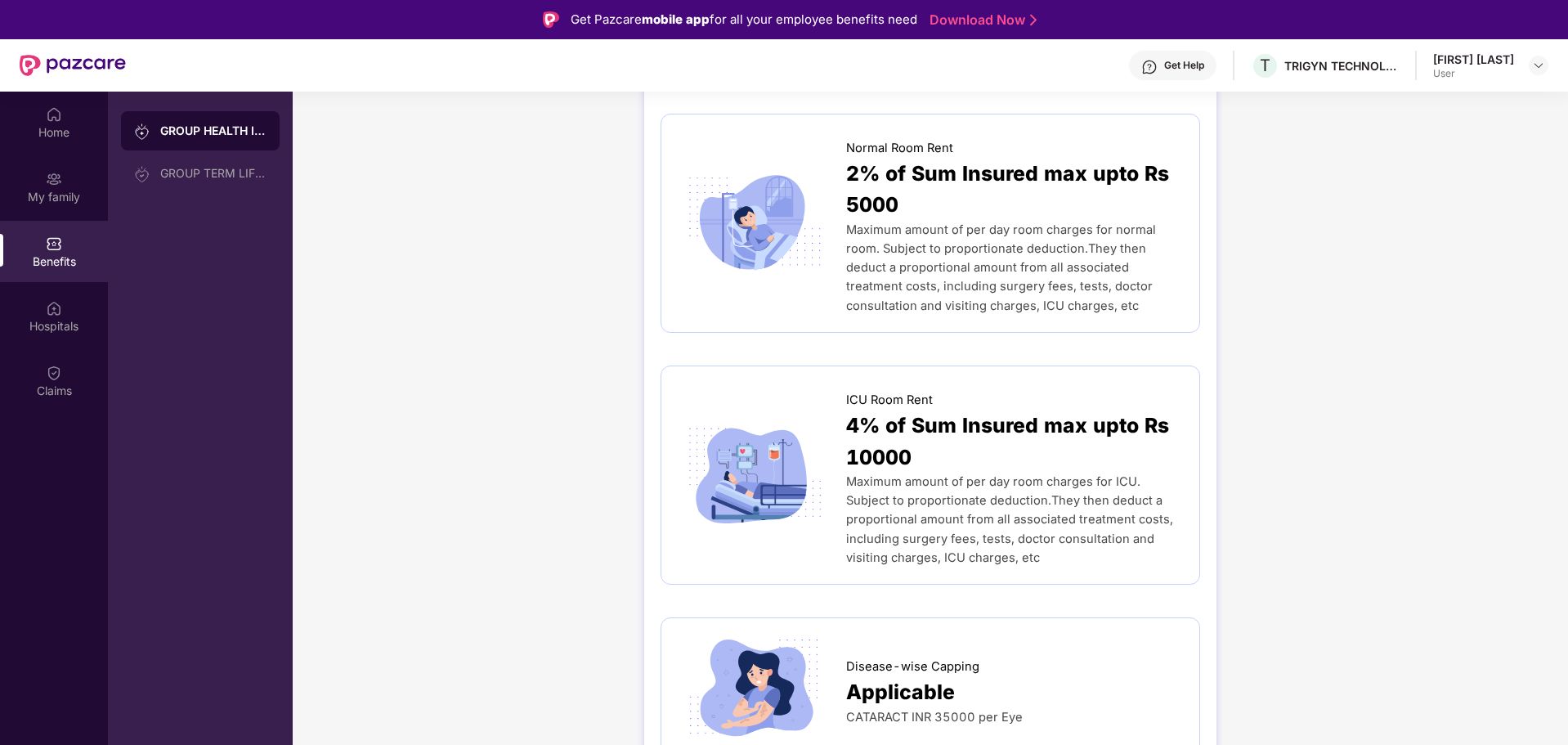 scroll, scrollTop: 0, scrollLeft: 0, axis: both 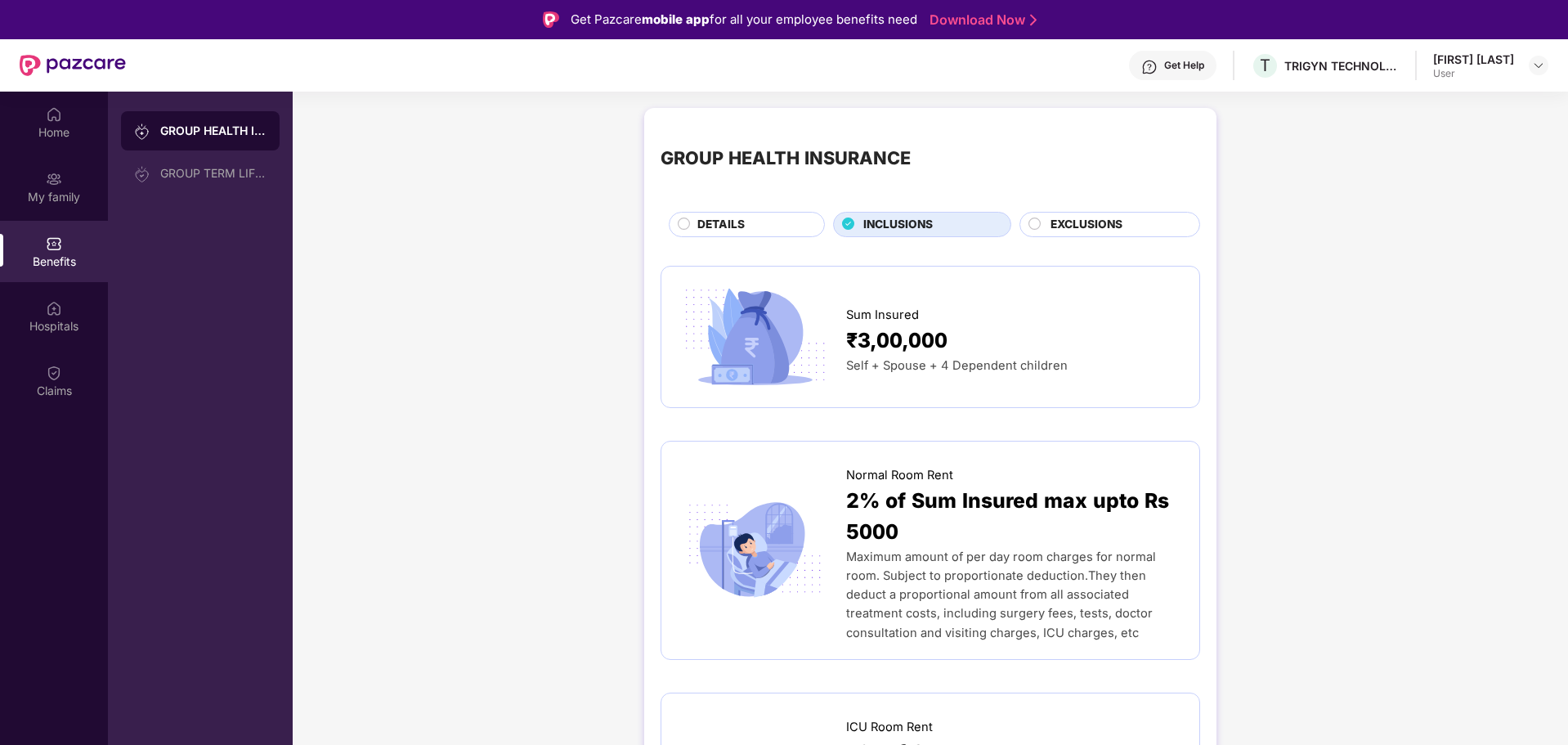 click 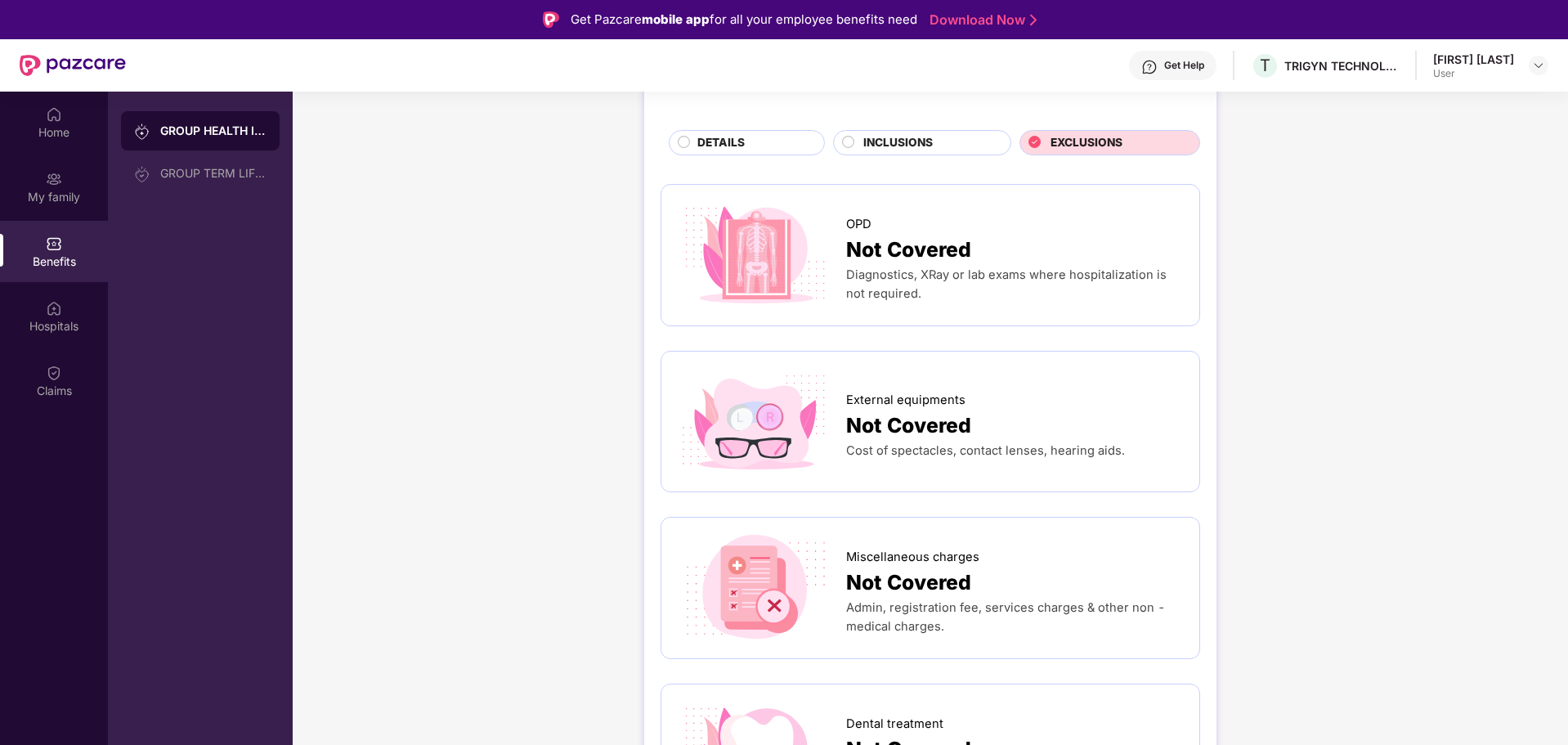 scroll, scrollTop: 0, scrollLeft: 0, axis: both 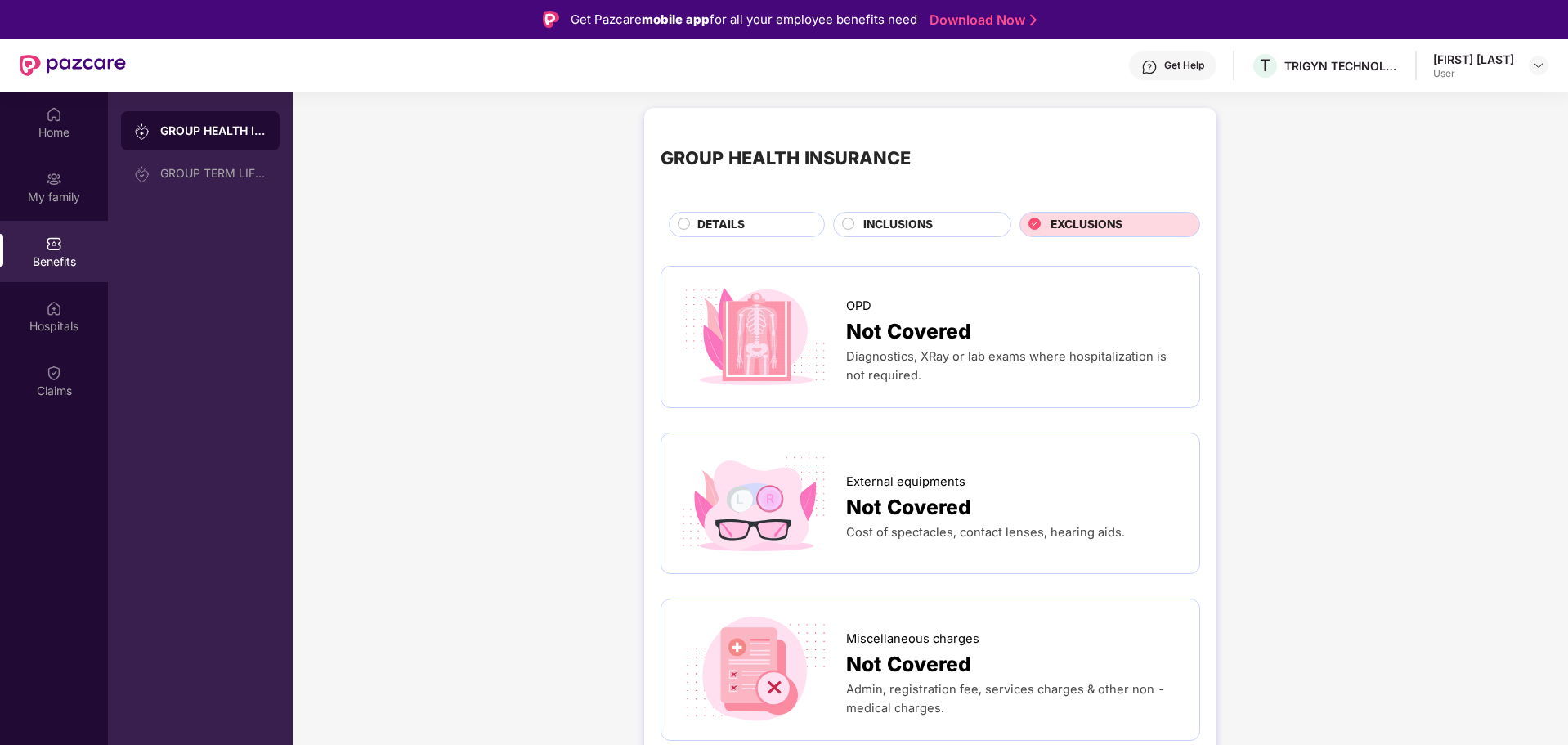 click on "DETAILS" at bounding box center [752, 226] 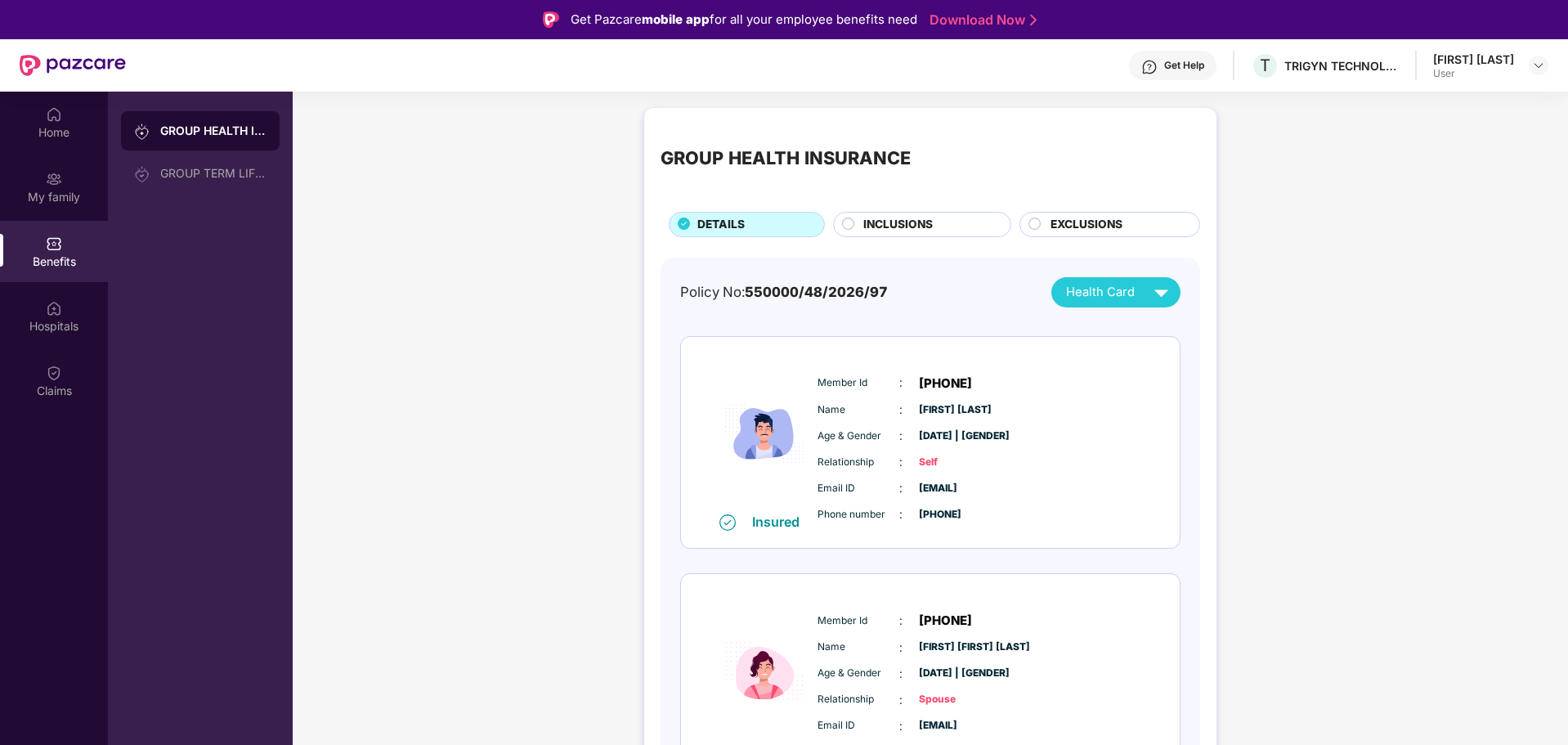 scroll, scrollTop: 289, scrollLeft: 0, axis: vertical 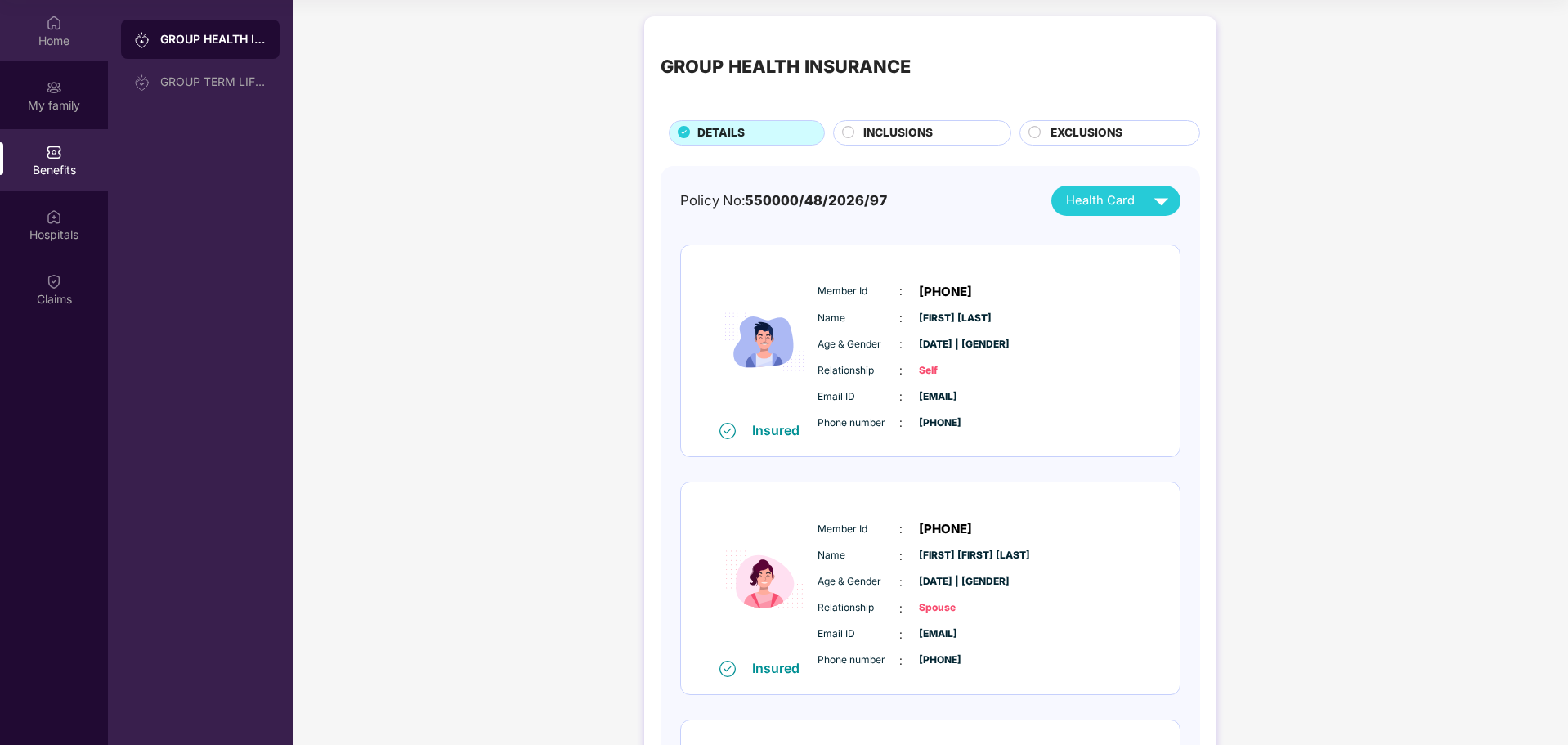 click on "Home" at bounding box center (54, 41) 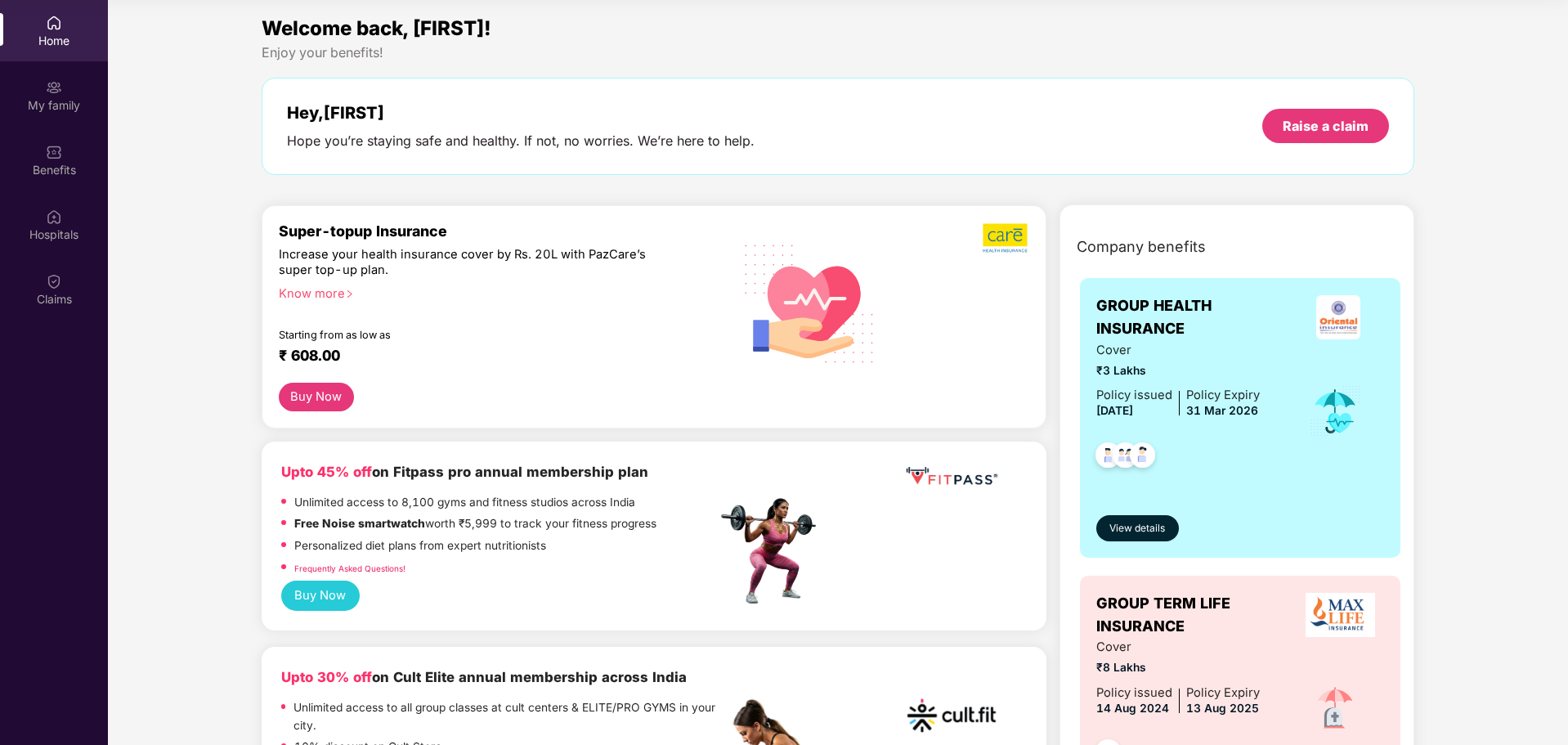 scroll, scrollTop: 0, scrollLeft: 0, axis: both 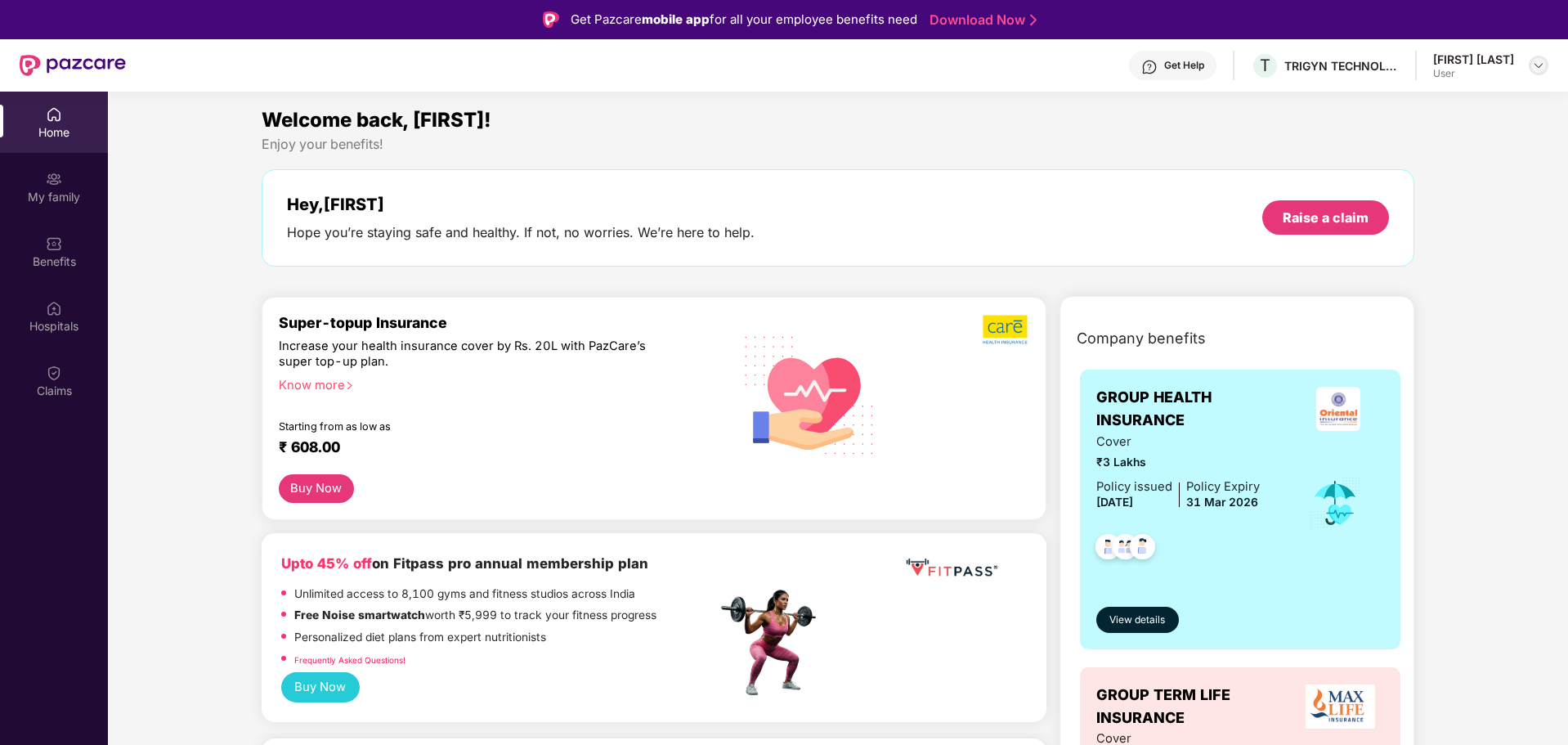 click at bounding box center [1539, 65] 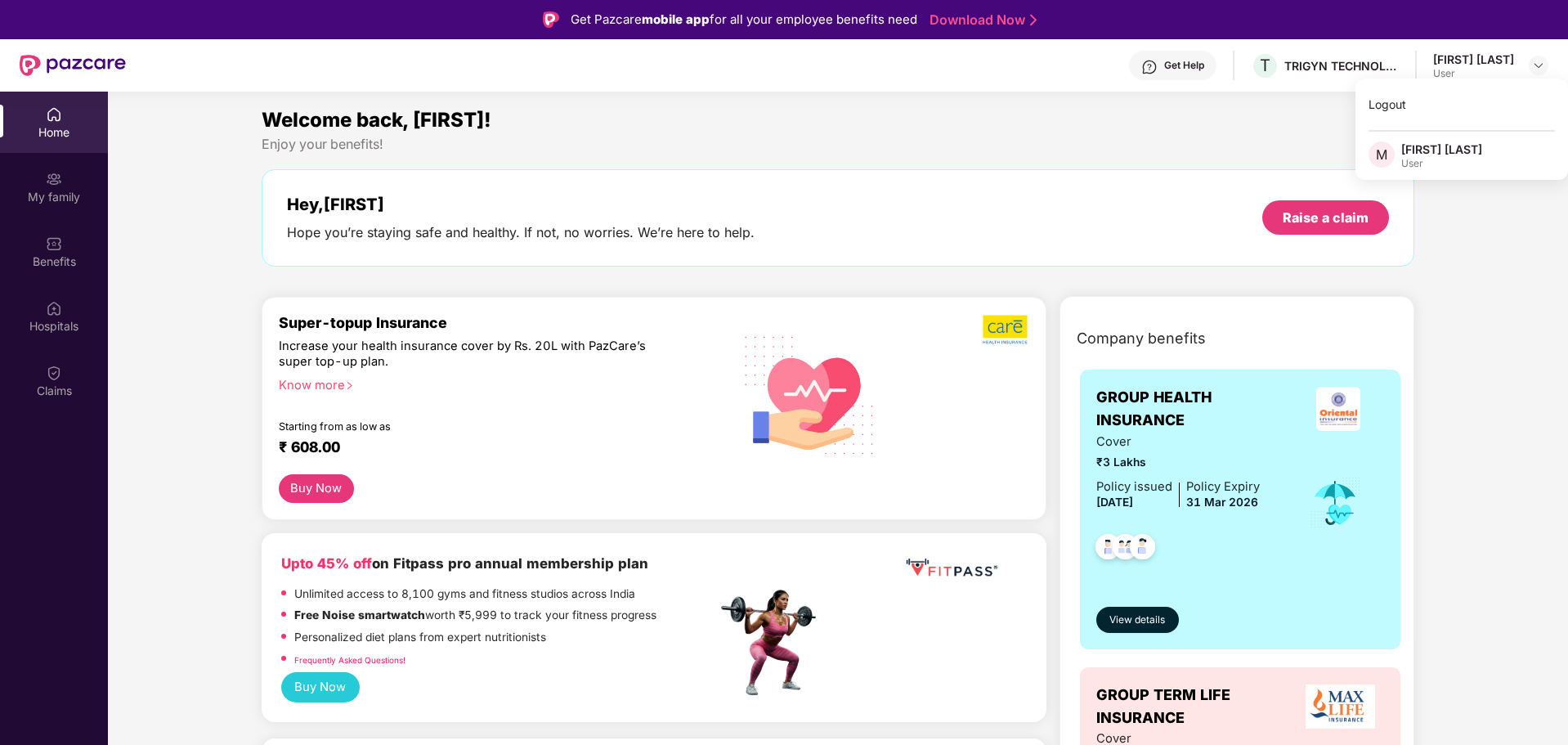 click on "Welcome back, [FIRST]! Enjoy your benefits! Hey, [FIRST] Hope you’re staying safe and healthy. If not, no worries. We’re here to help. Raise a claim Super-topup Insurance Increase your health insurance cover by Rs. 20L with PazCare’s super top-up plan. Know more  Starting from as low as ₹ 608.00 Buy Now Upto 45% off  on Fitpass pro annual membership plan Unlimited access to 8,100 gyms and fitness studios across India Free Noise smartwatch  worth ₹5,999 to track your fitness progress Personalized diet plans from expert nutritionists             Frequently Asked Questions!        Buy Now Upto 30% off  on Cult Elite annual membership across India Unlimited access to all group classes at cult centers & ELITE/PRO GYMS in your city. 10% discount on Cult Store.  Registered mobile number should not have active memberships. Buy Now Doctor Consultation for your family Audio/Video consultation across multiple specialities Cover entire family (upto 5 members) Contact experts 24 X 7 Start Consultation Vaccination," at bounding box center (838, 1995) 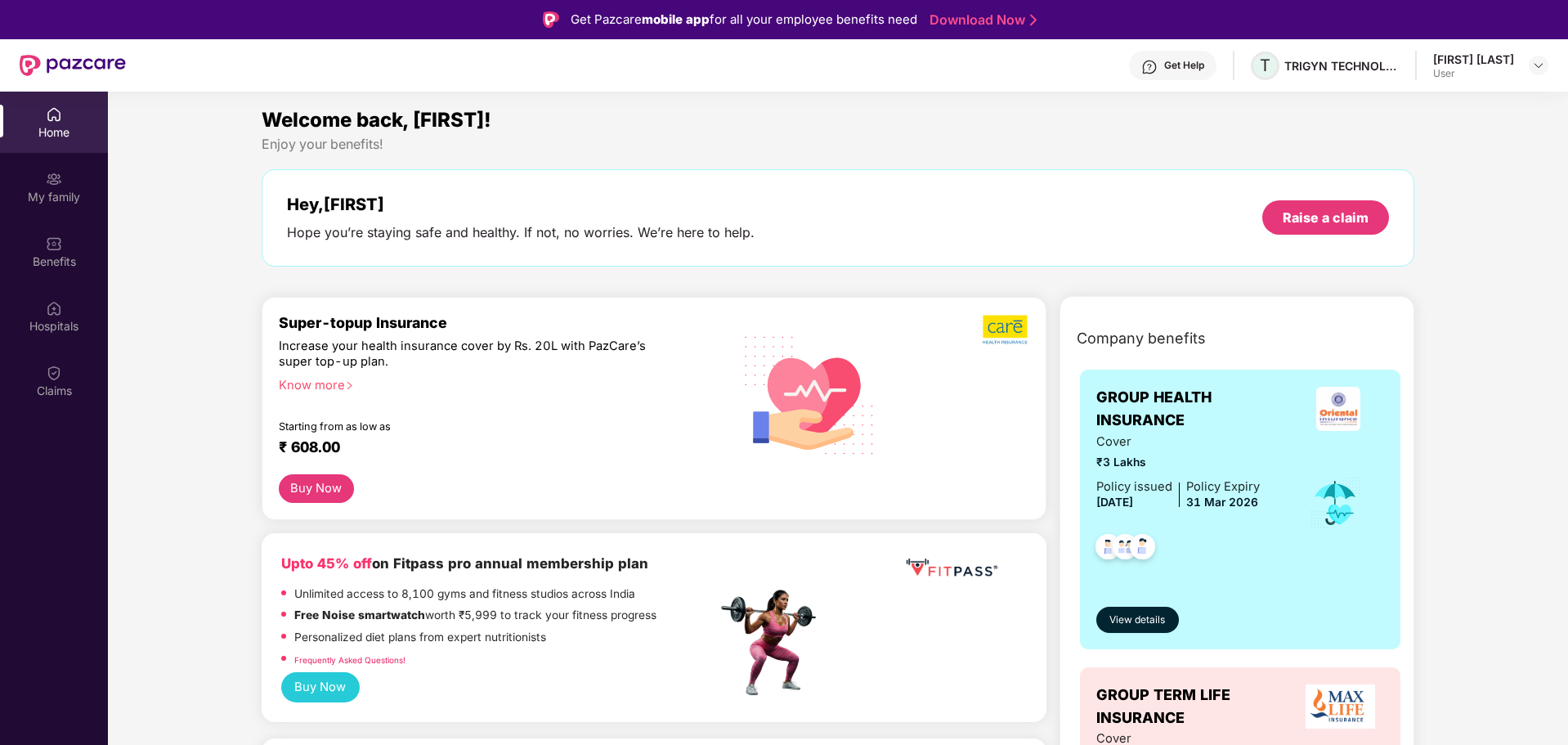 click on "T" at bounding box center [1265, 65] 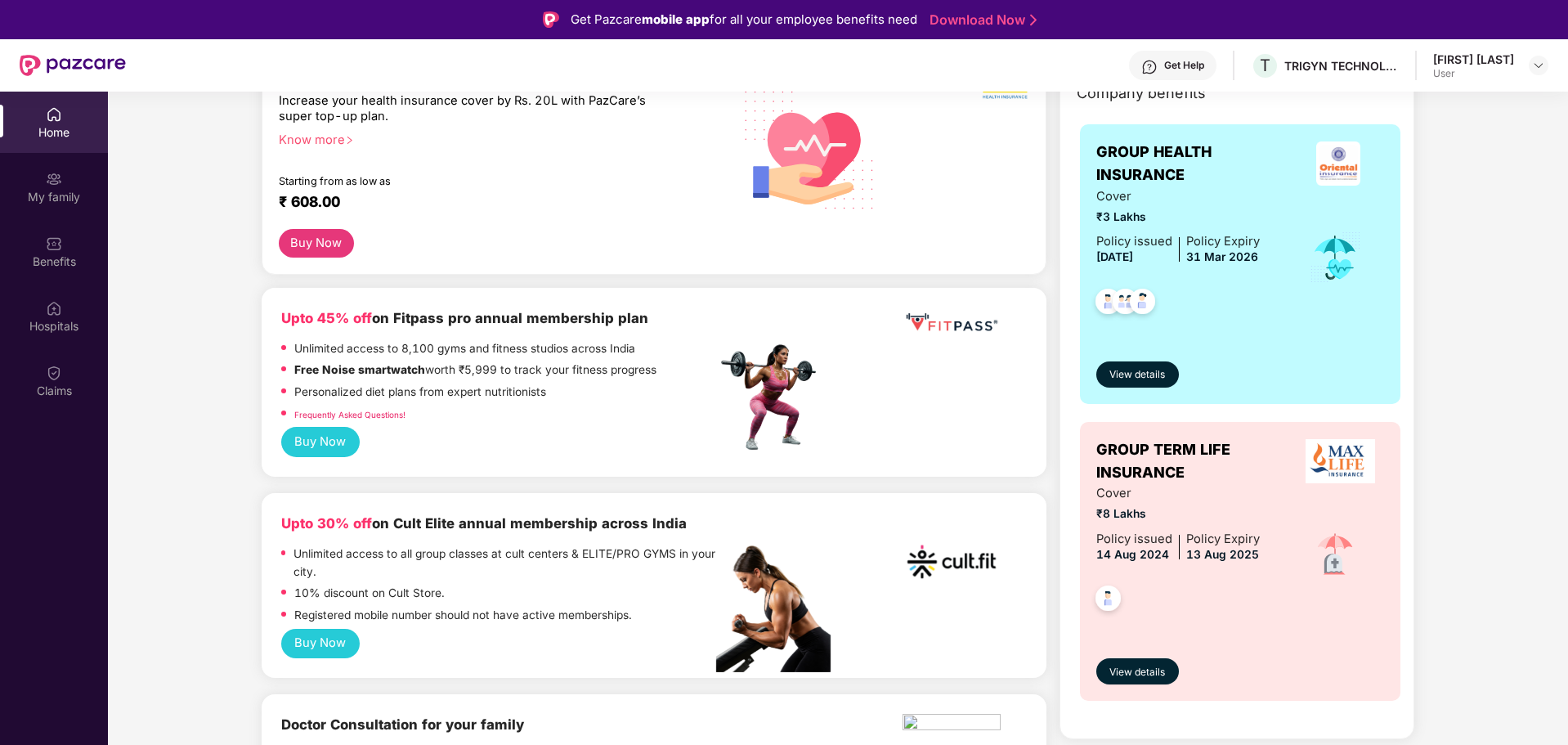 scroll, scrollTop: 0, scrollLeft: 0, axis: both 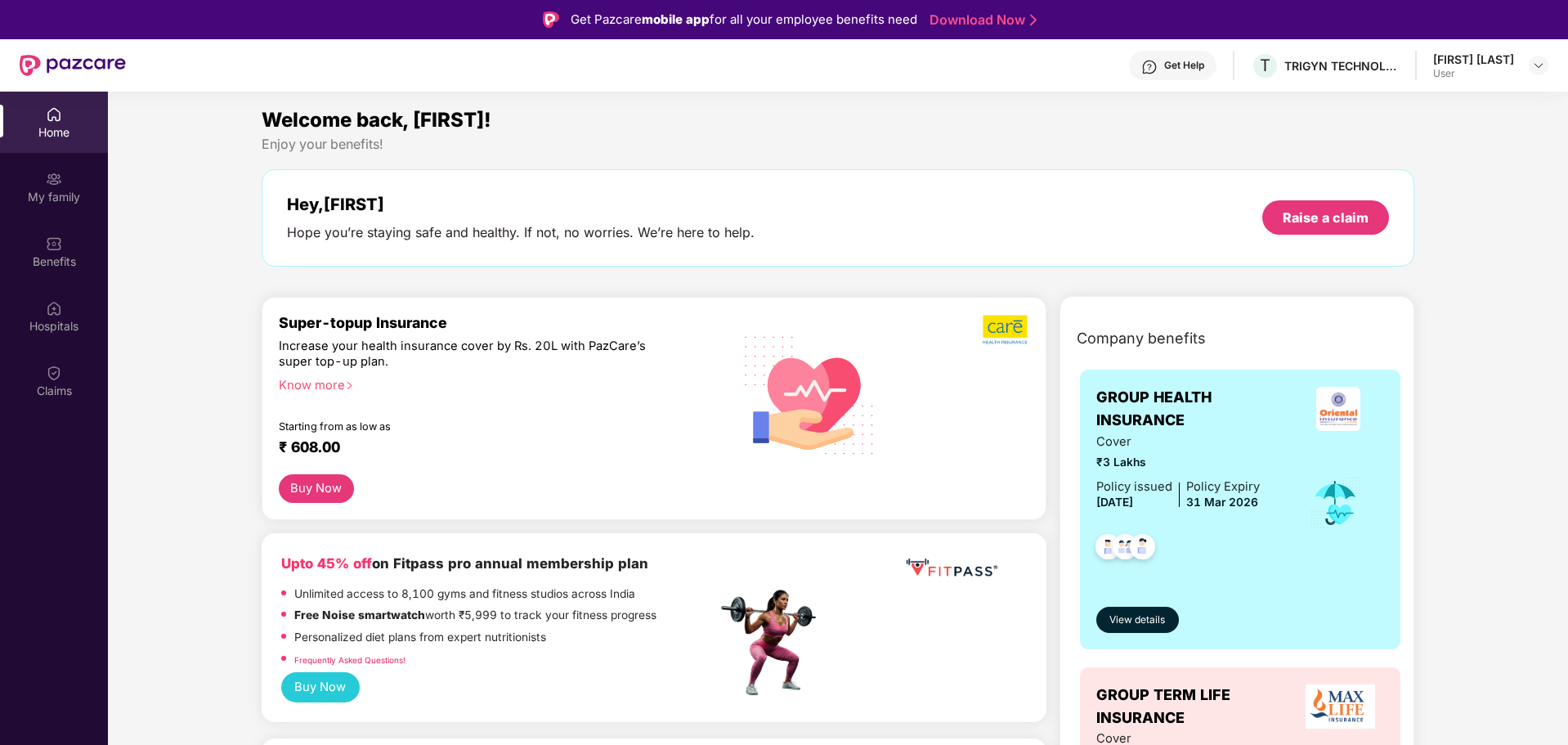 click on "Get Help T TRIGYN TECHNOLOGIES LIMITED [FIRST] [LAST] User" at bounding box center [837, 65] 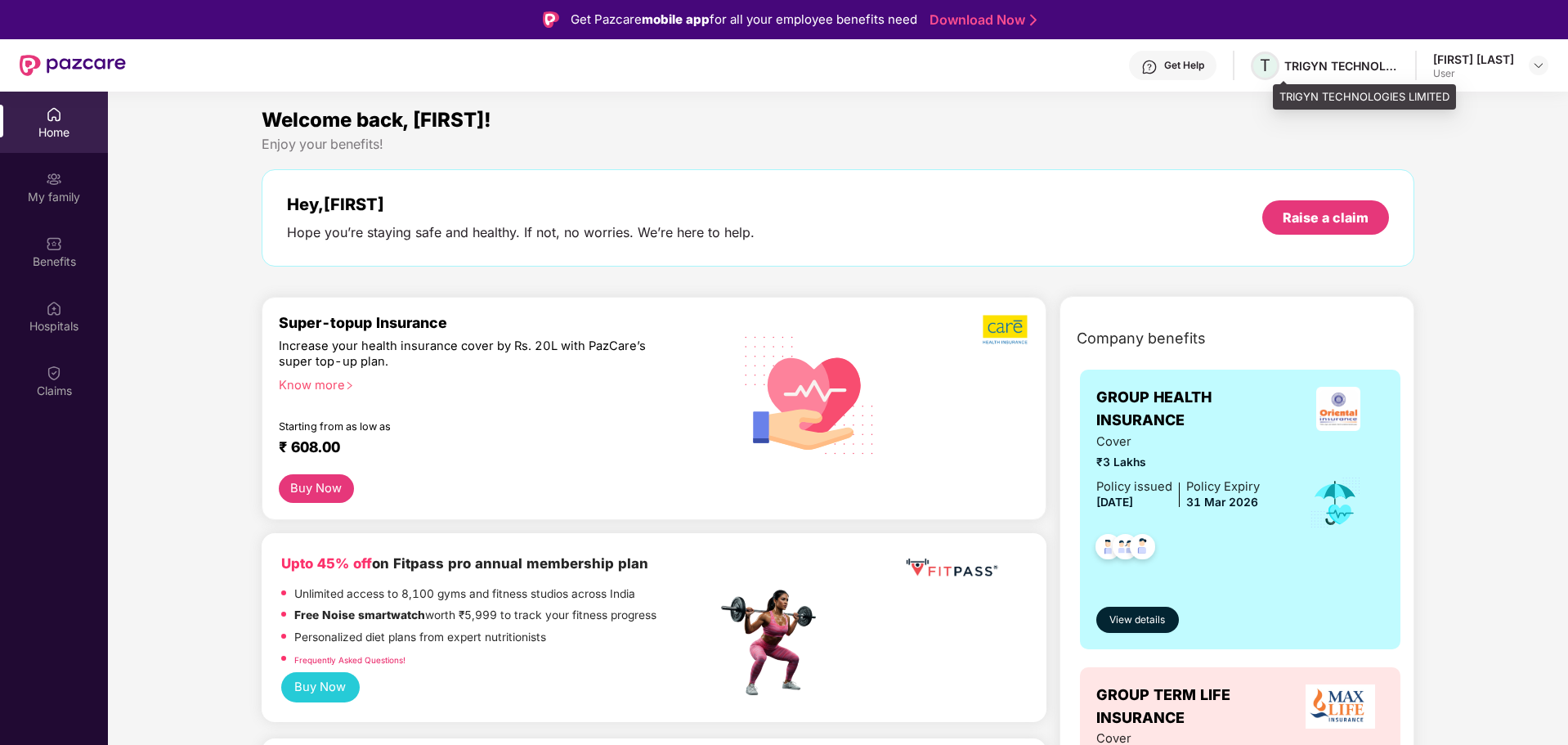 click on "T" at bounding box center (1265, 65) 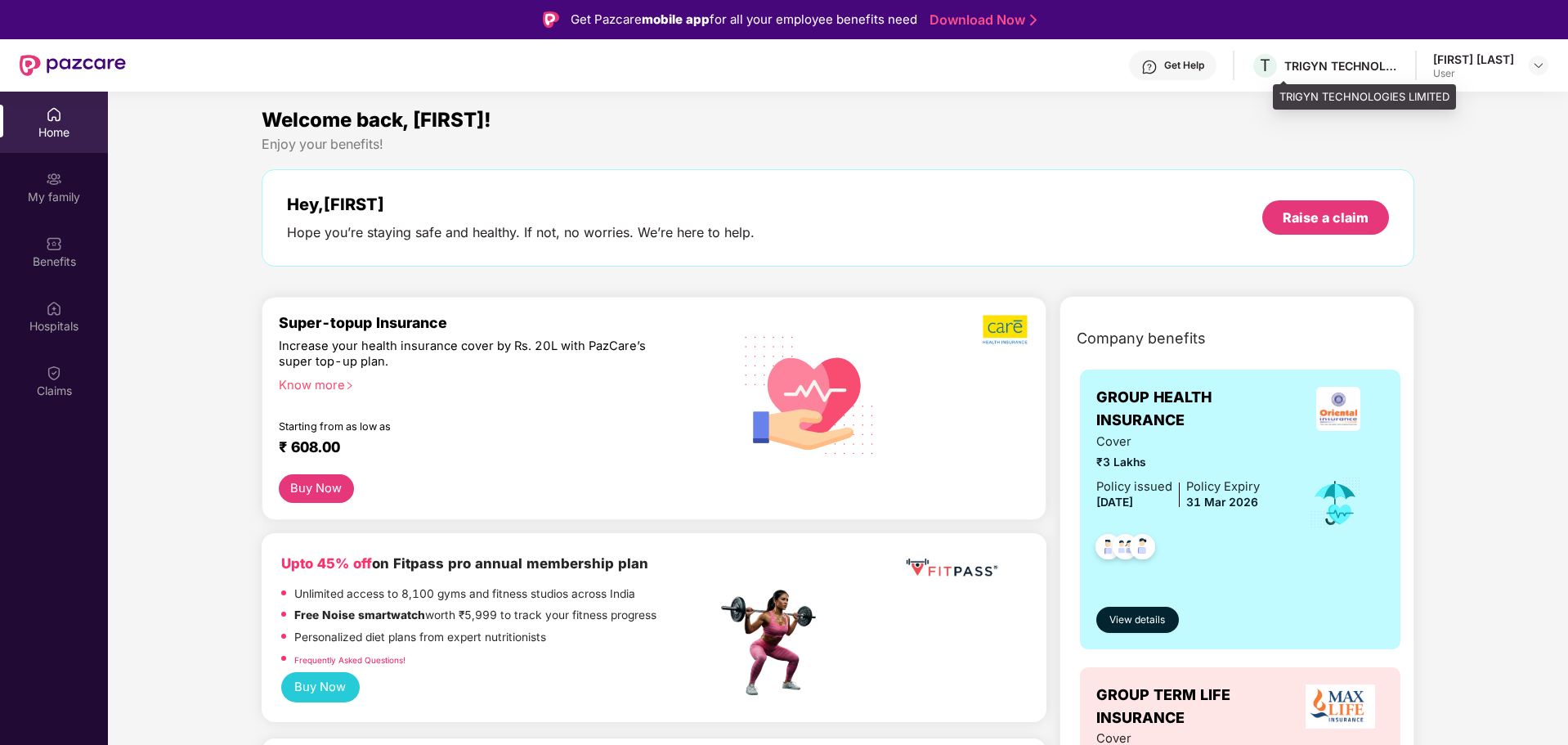 click on "TRIGYN TECHNOLOGIES LIMITED" at bounding box center (1342, 65) 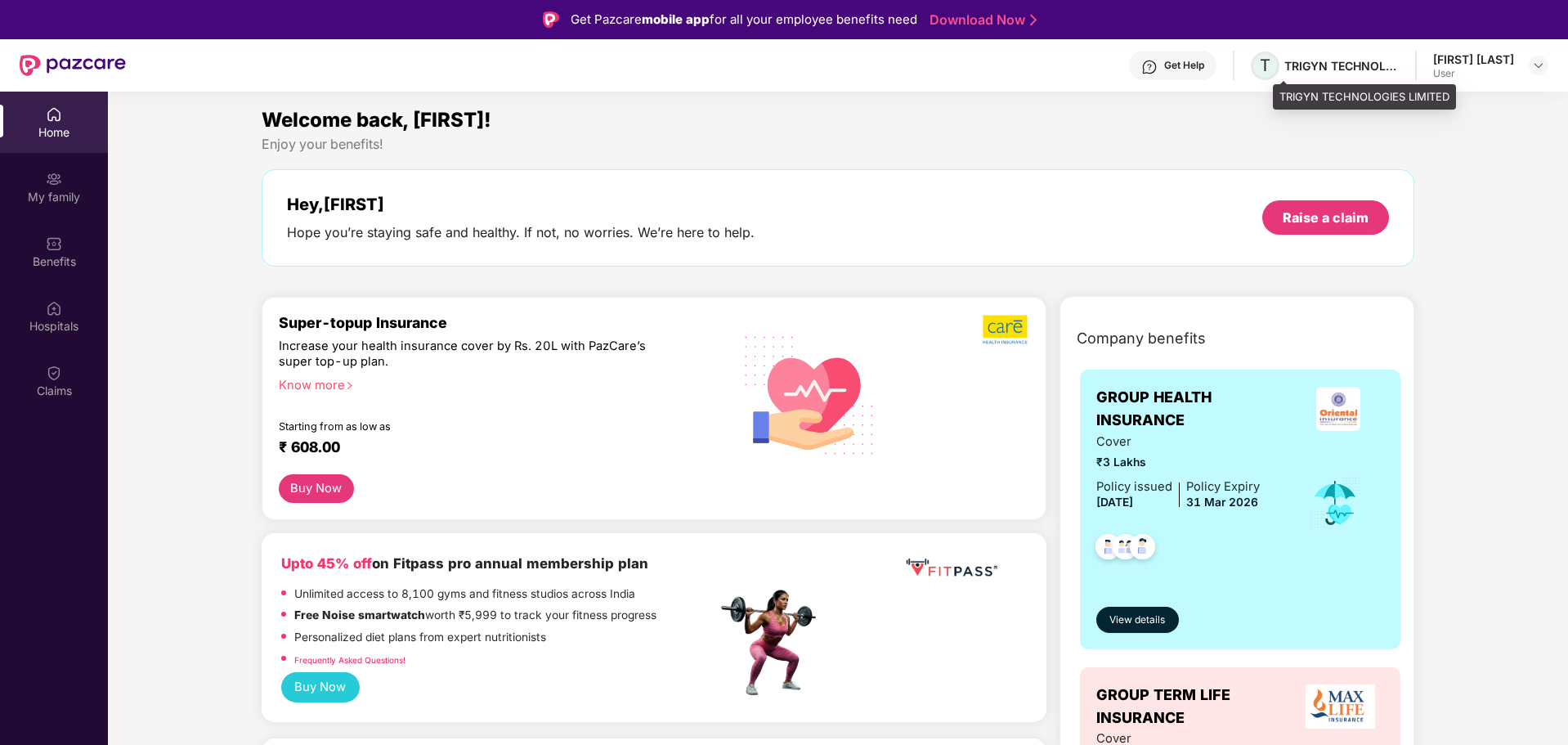 click on "T" at bounding box center [1265, 65] 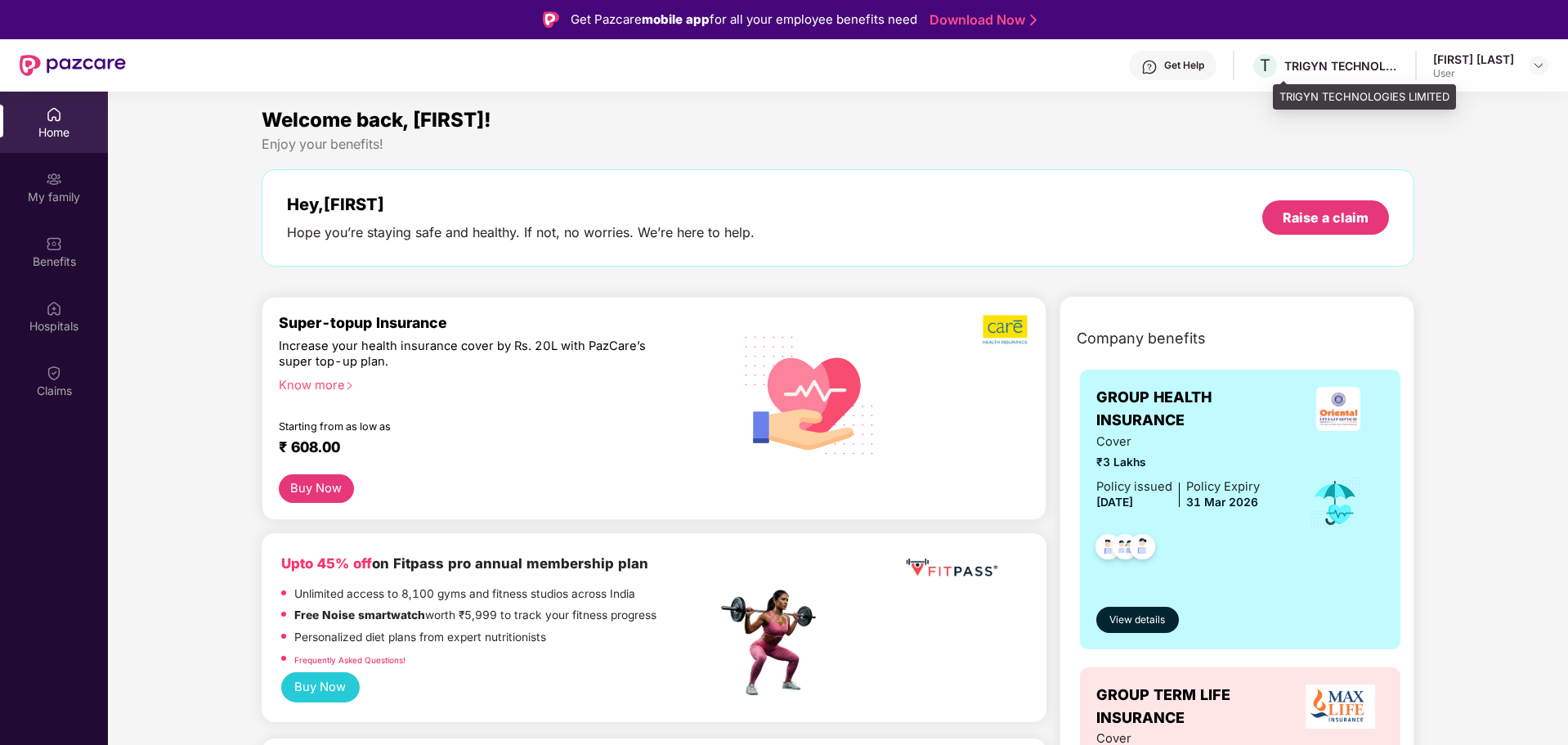 click on "T TRIGYN TECHNOLOGIES LIMITED" at bounding box center (1324, 65) 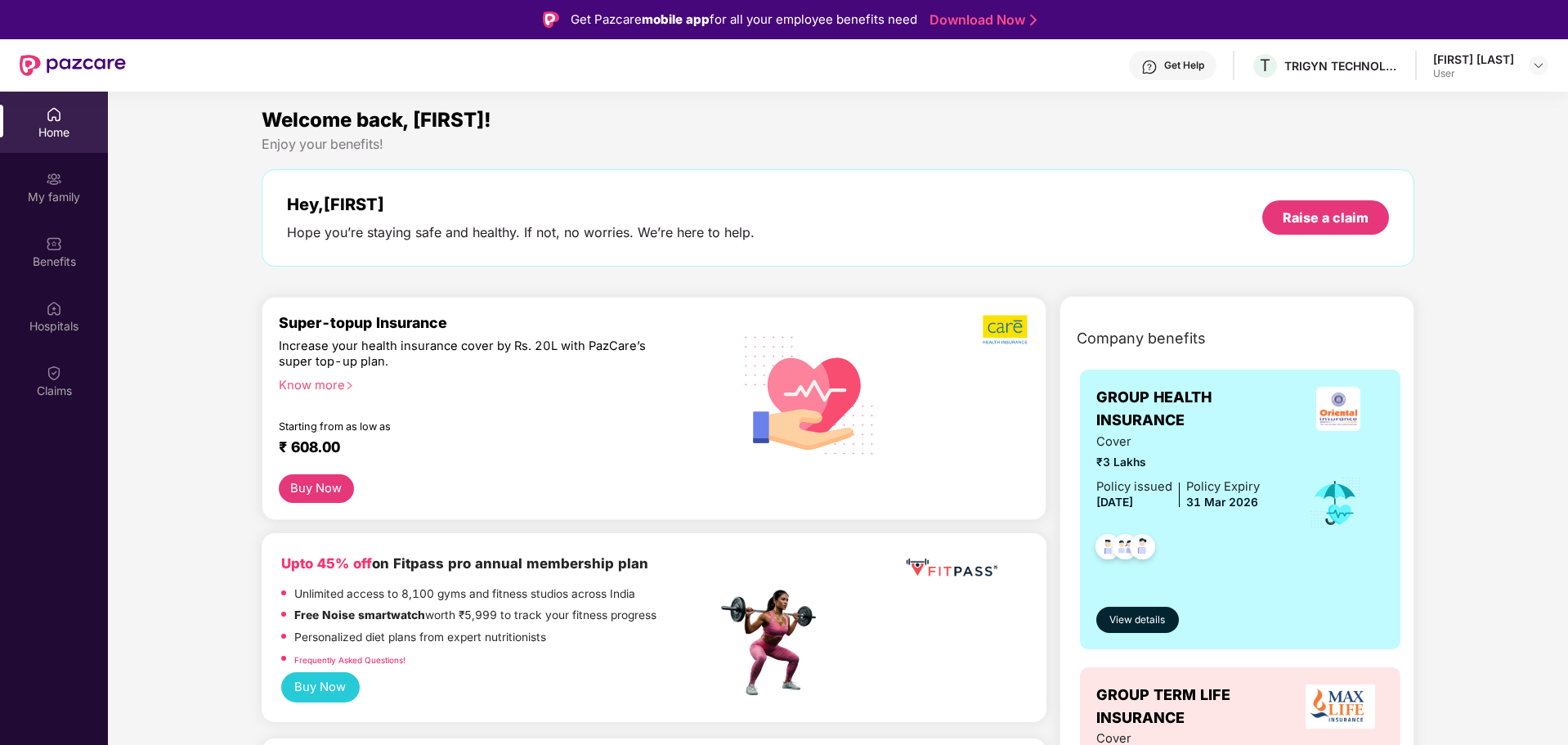 click on "Get Help" at bounding box center (1184, 65) 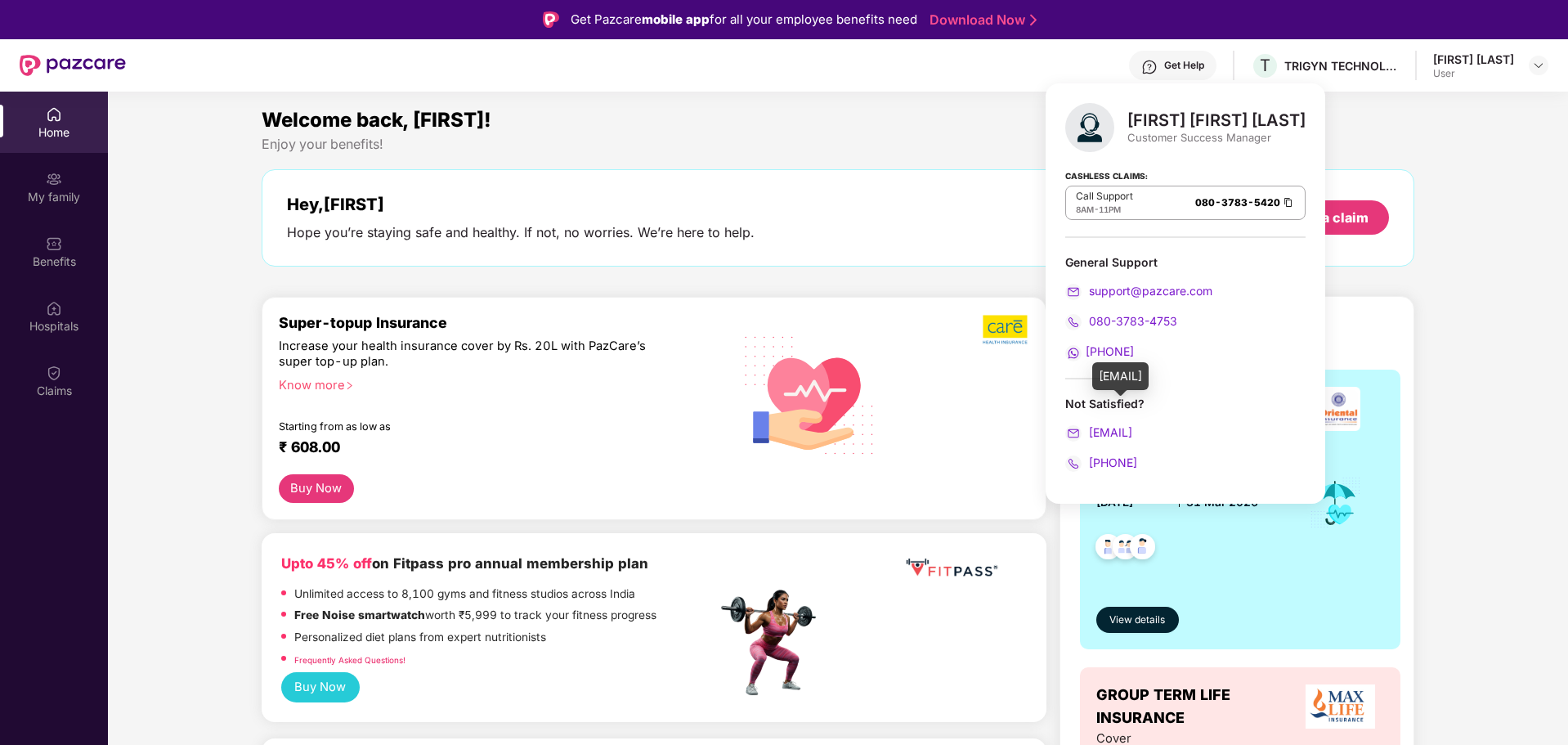 drag, startPoint x: 1297, startPoint y: 438, endPoint x: 1090, endPoint y: 433, distance: 207.06038 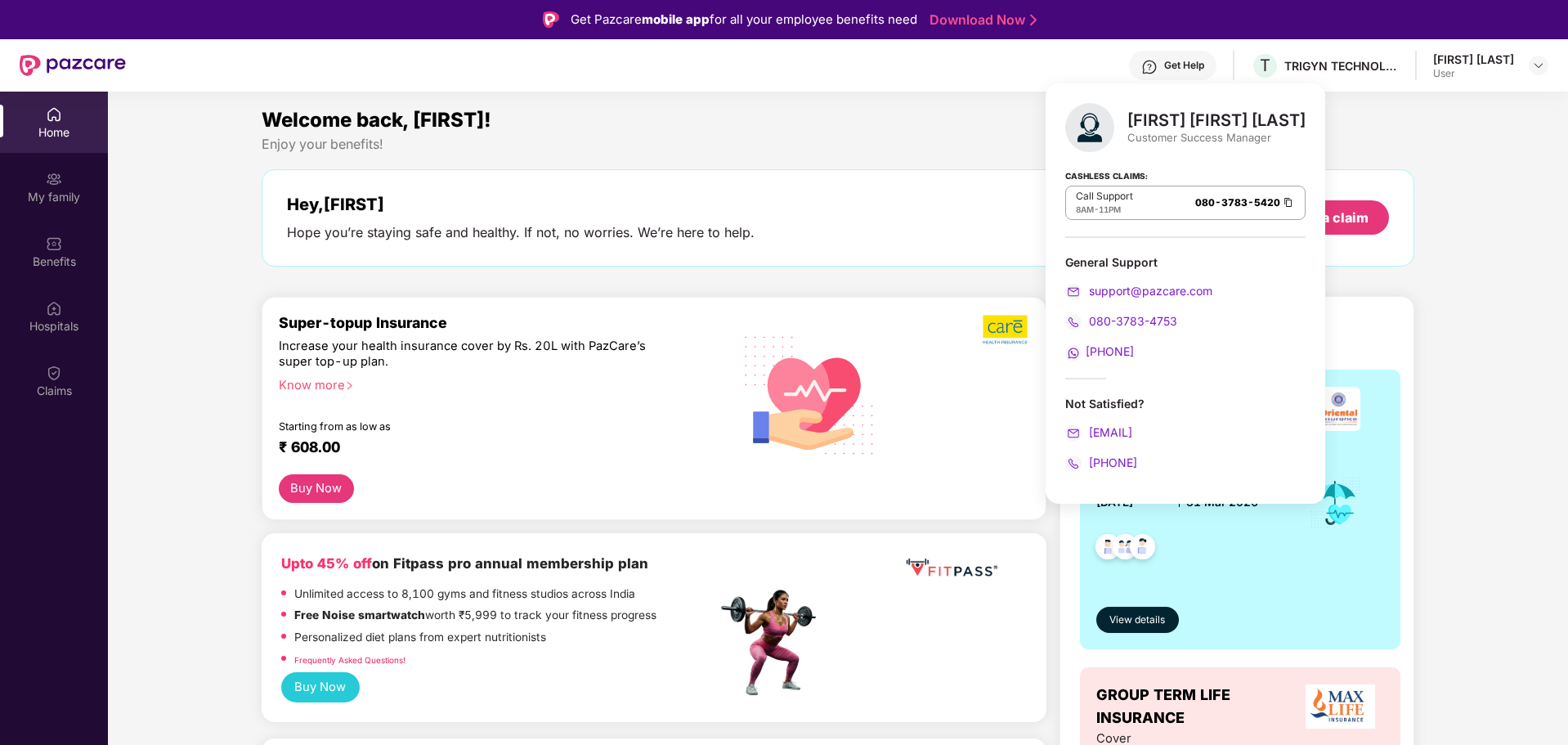 copy on "[EMAIL]" 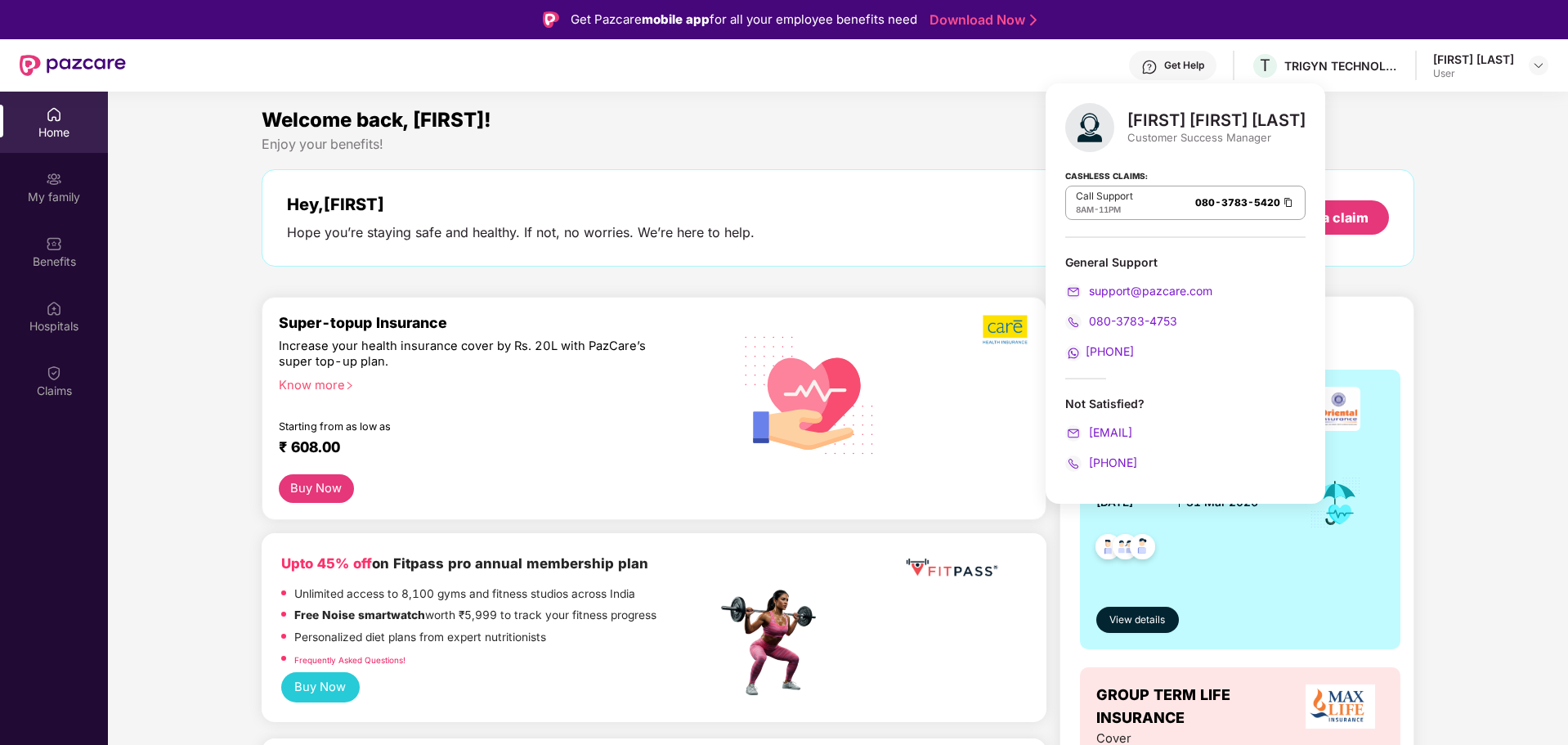 click on "[PHONE]" at bounding box center [1111, 462] 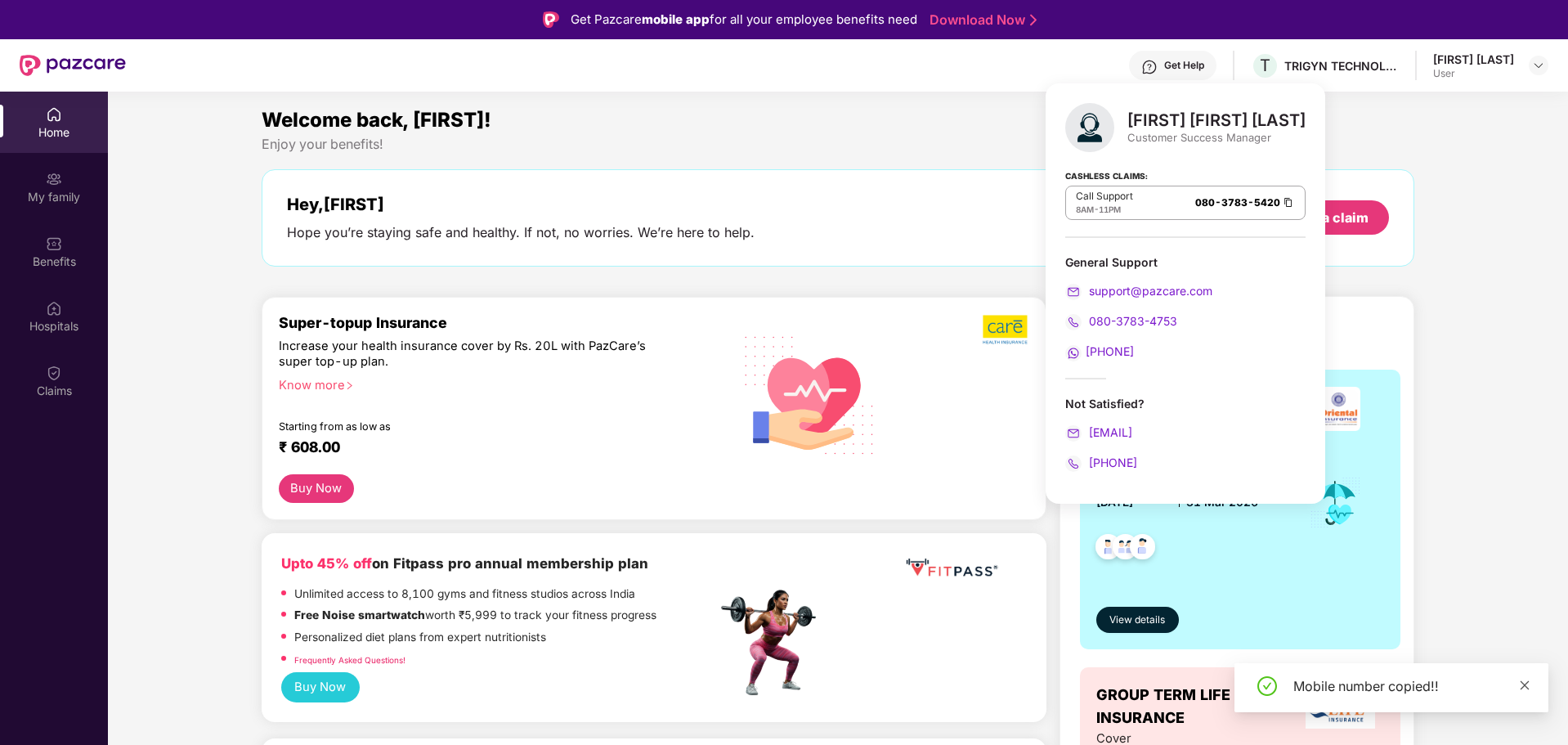 click 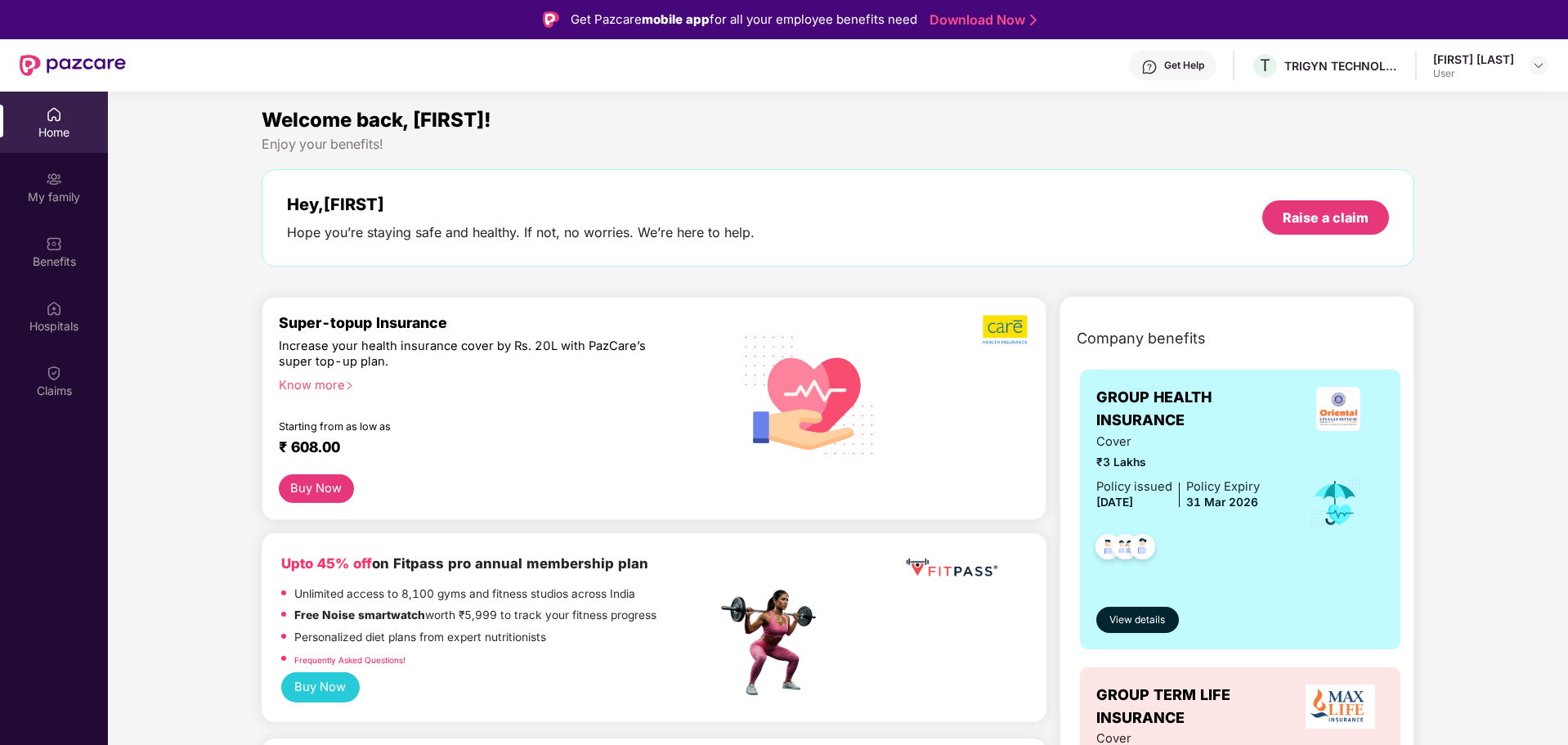 click at bounding box center (1149, 67) 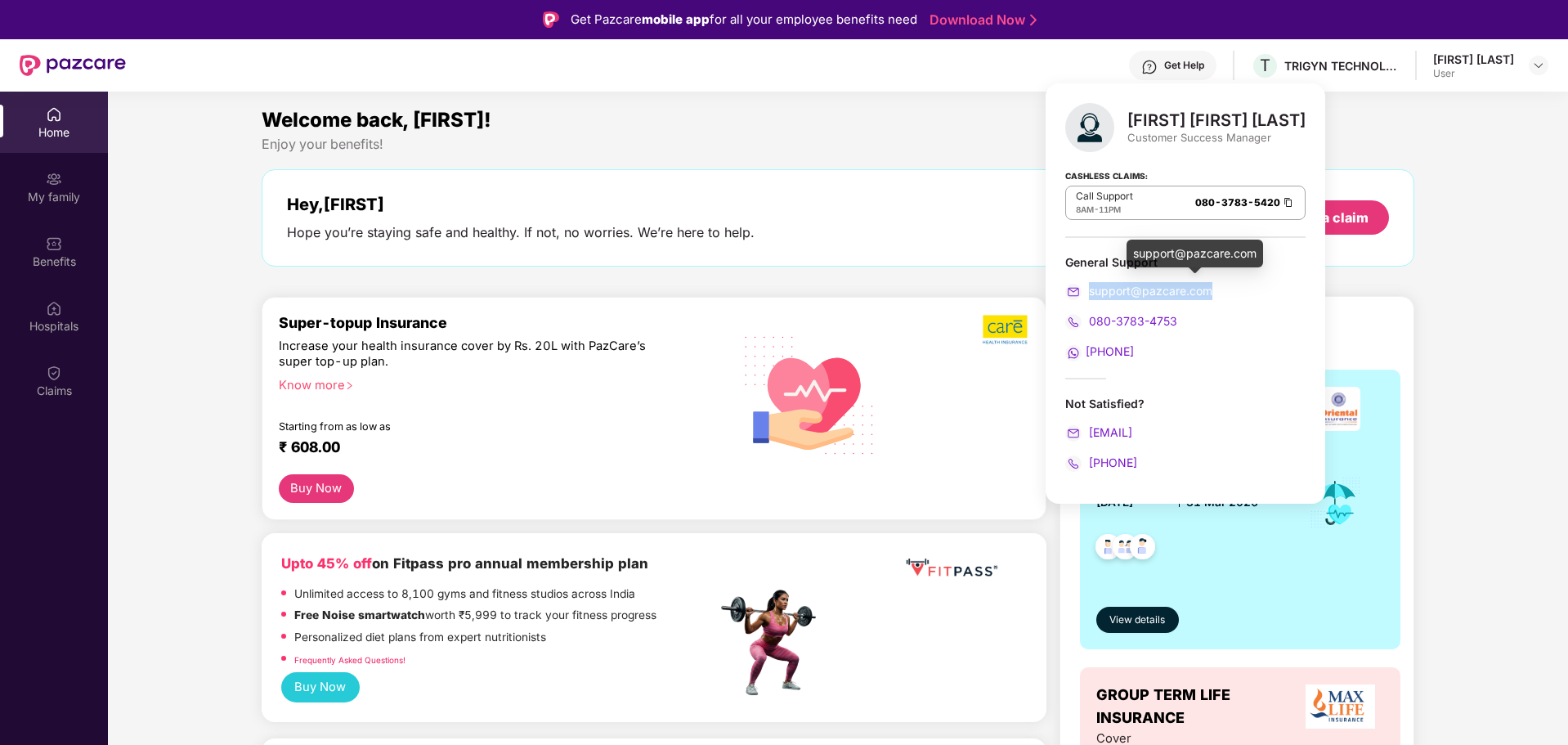 drag, startPoint x: 1225, startPoint y: 294, endPoint x: 1091, endPoint y: 288, distance: 134.13426 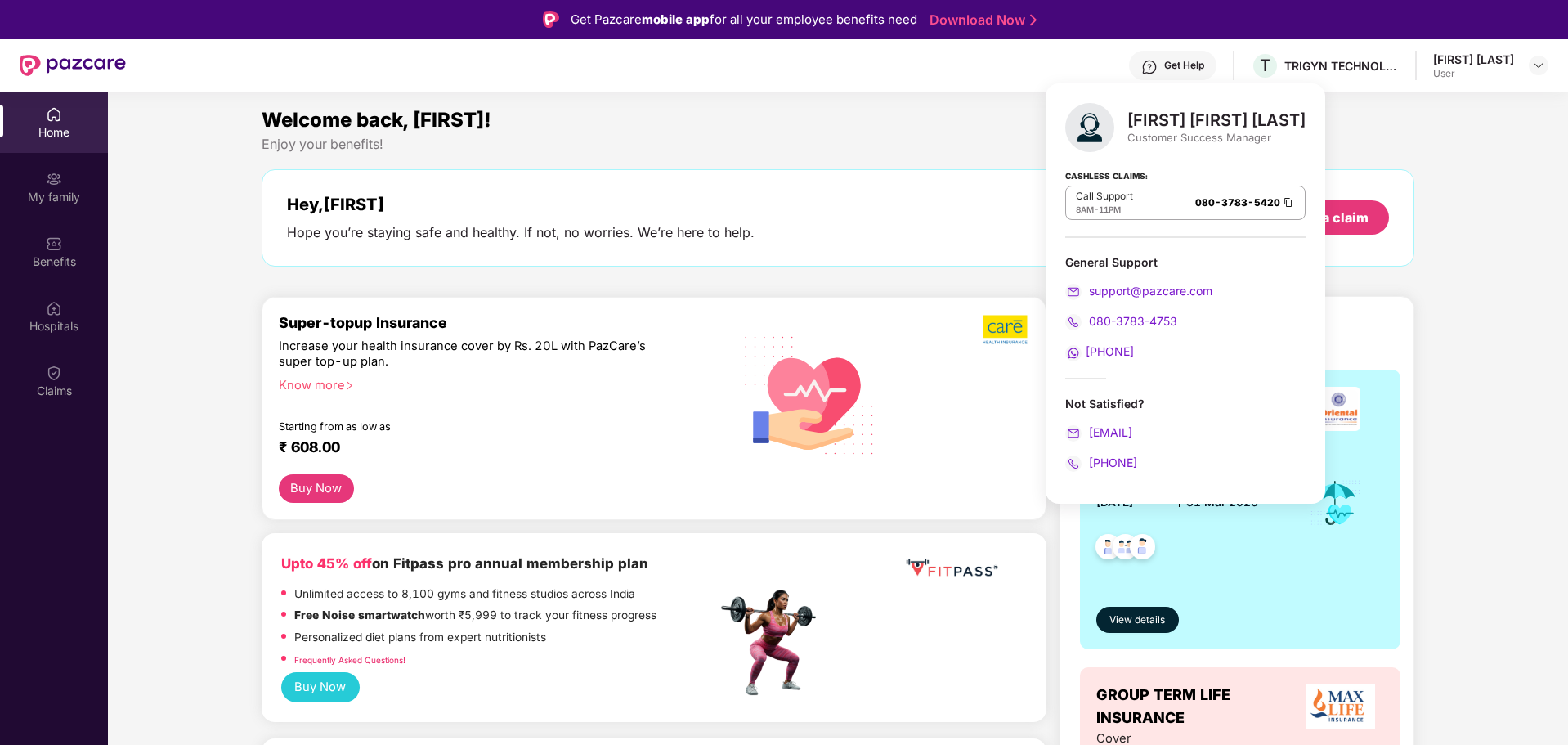 click on "Welcome back, [FIRST]! Enjoy your benefits! Hey, [FIRST] Hope you’re staying safe and healthy. If not, no worries. We’re here to help. Raise a claim Super-topup Insurance Increase your health insurance cover by Rs. 20L with PazCare’s super top-up plan. Know more  Starting from as low as ₹ 608.00 Buy Now Upto 45% off  on Fitpass pro annual membership plan Unlimited access to 8,100 gyms and fitness studios across India Free Noise smartwatch  worth ₹5,999 to track your fitness progress Personalized diet plans from expert nutritionists             Frequently Asked Questions!        Buy Now Upto 30% off  on Cult Elite annual membership across India Unlimited access to all group classes at cult centers & ELITE/PRO GYMS in your city. 10% discount on Cult Store.  Registered mobile number should not have active memberships. Buy Now Doctor Consultation for your family Audio/Video consultation across multiple specialities Cover entire family (upto 5 members) Contact experts 24 X 7 Start Consultation Vaccination," at bounding box center [838, 1995] 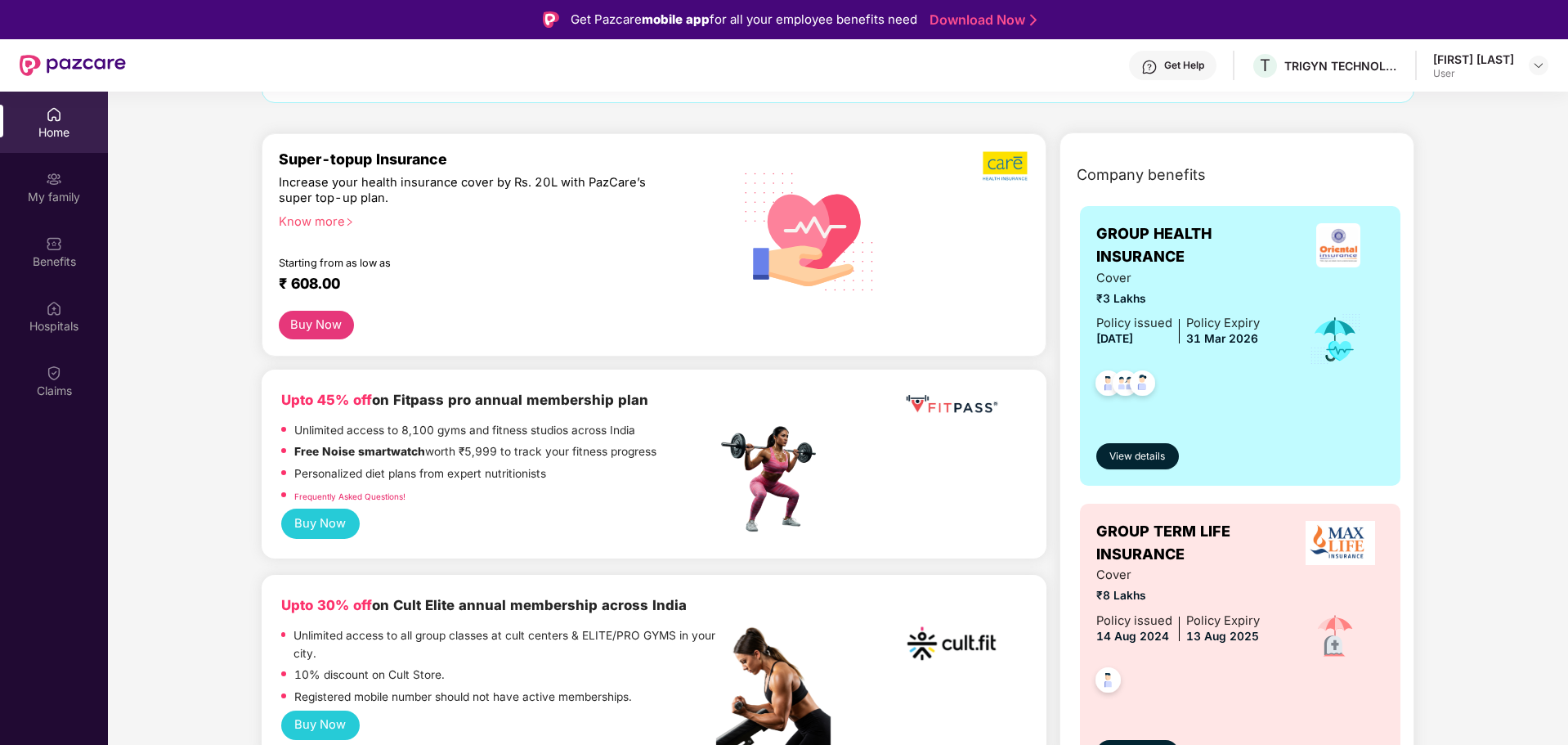 scroll, scrollTop: 327, scrollLeft: 0, axis: vertical 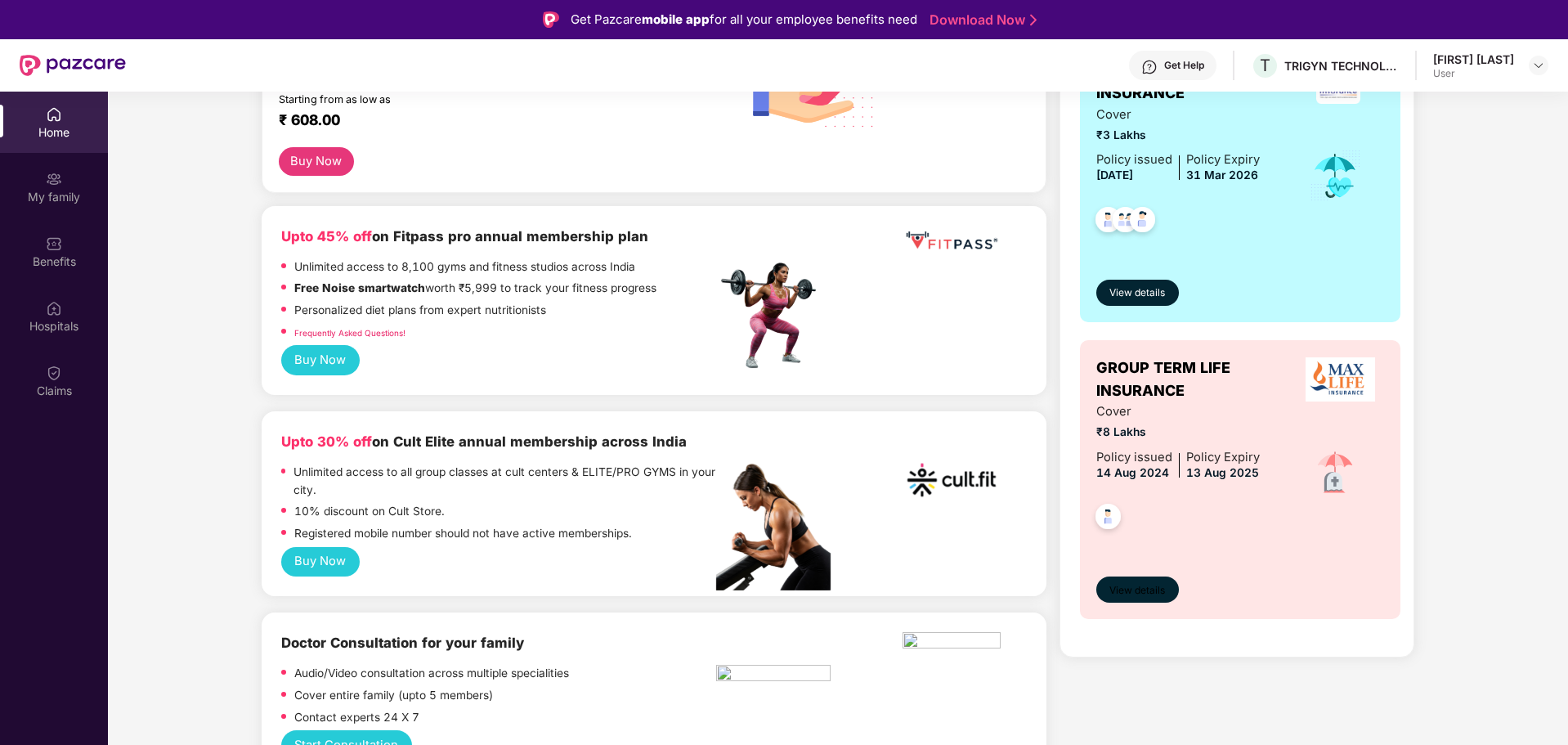 click on "View details" at bounding box center [1137, 590] 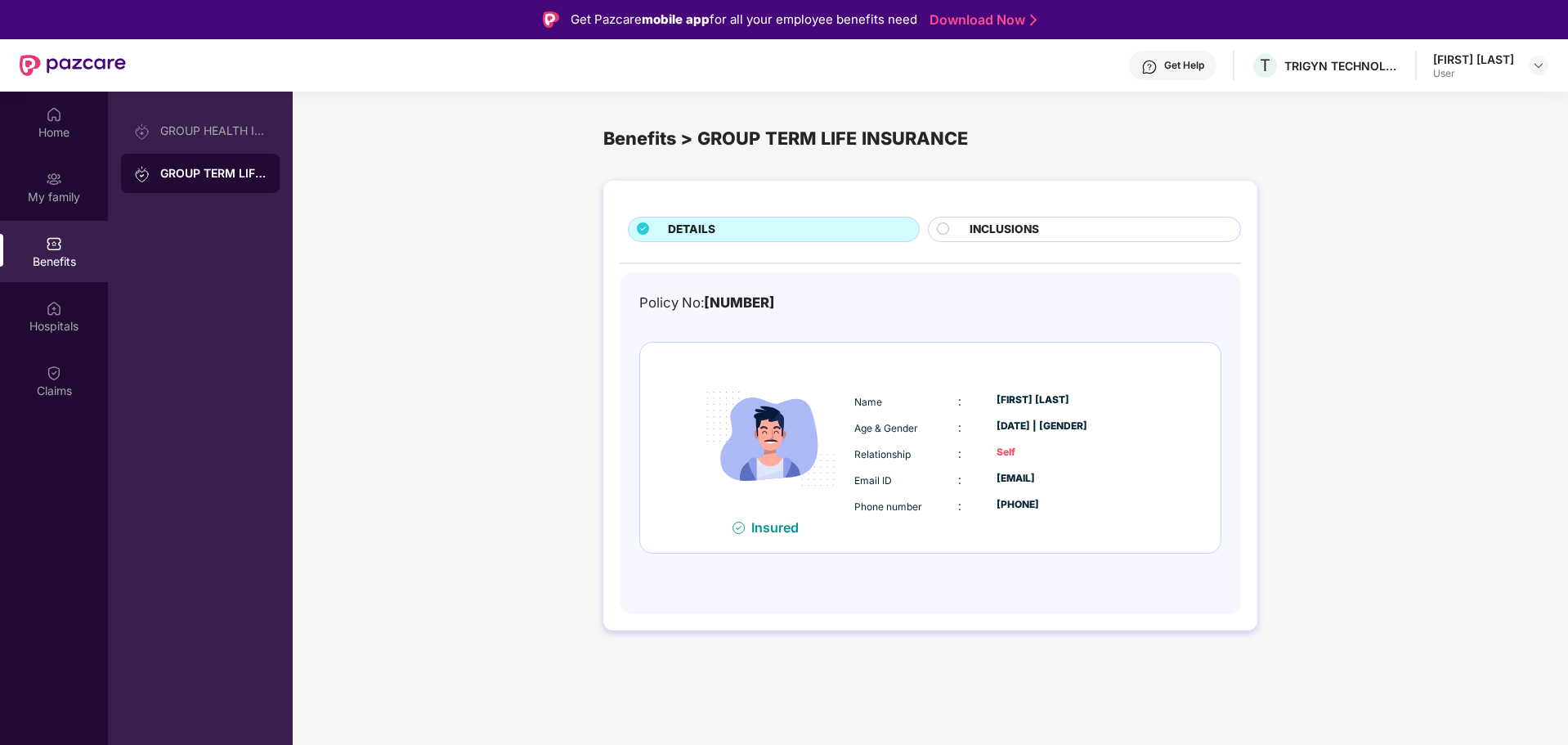 click 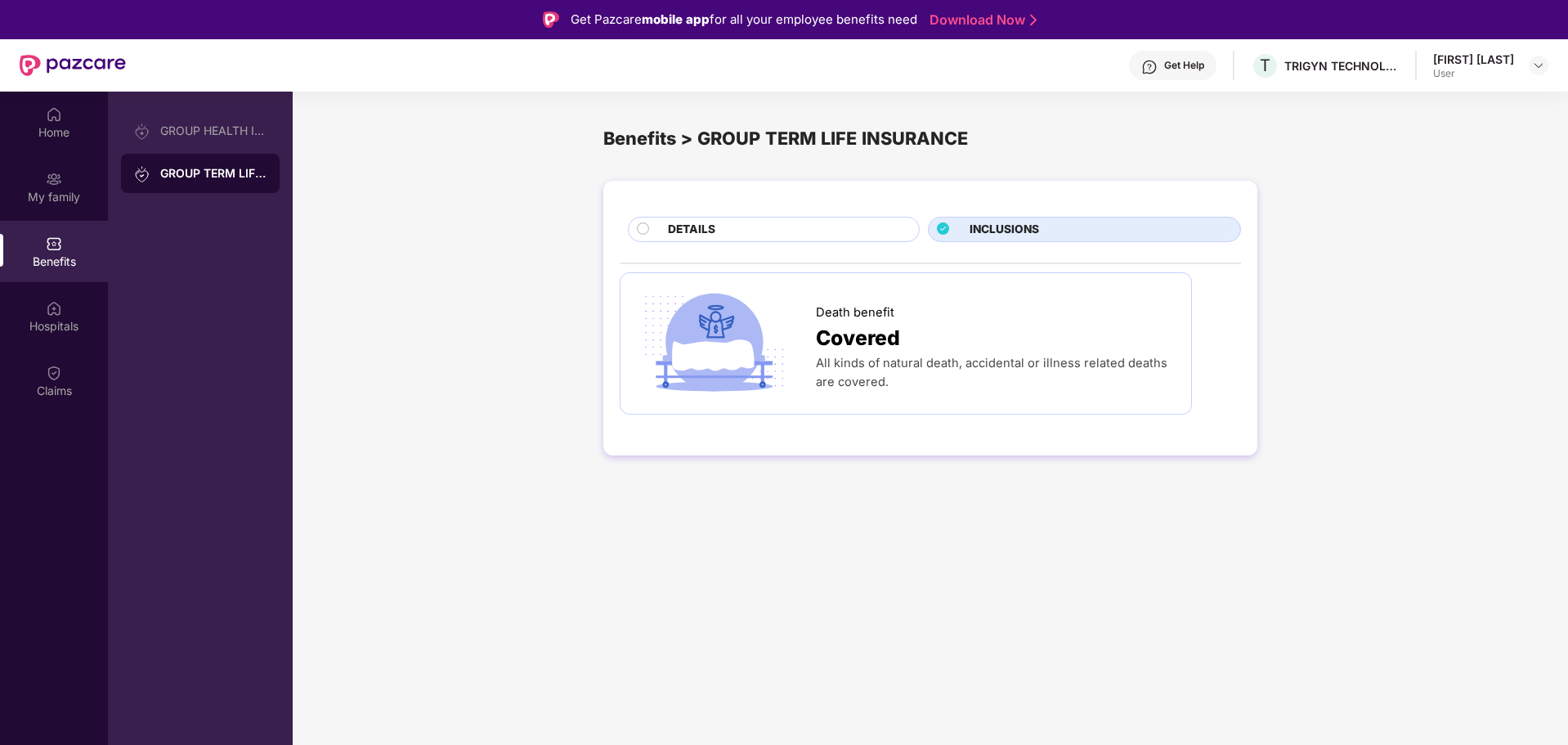 click 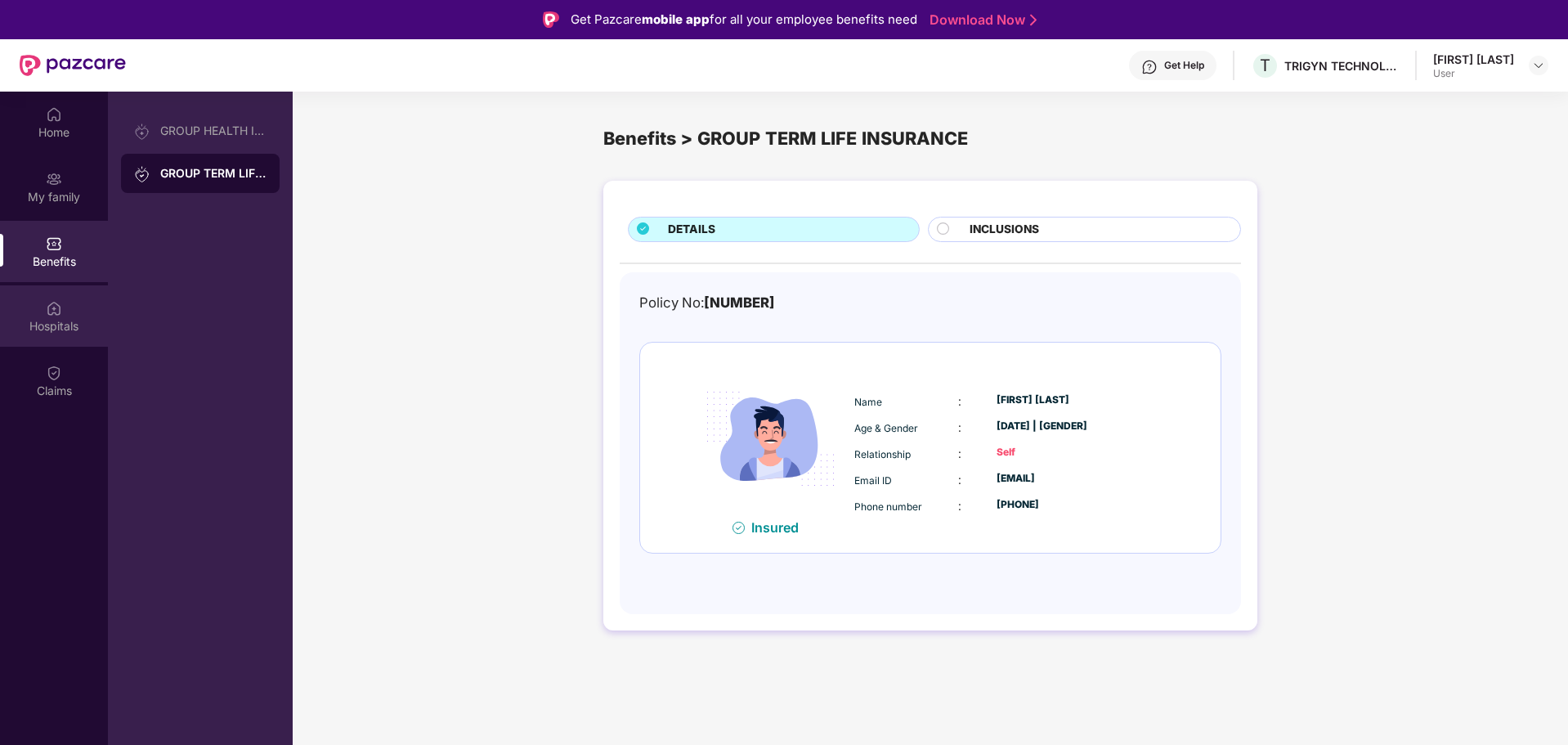 click on "Hospitals" at bounding box center (54, 326) 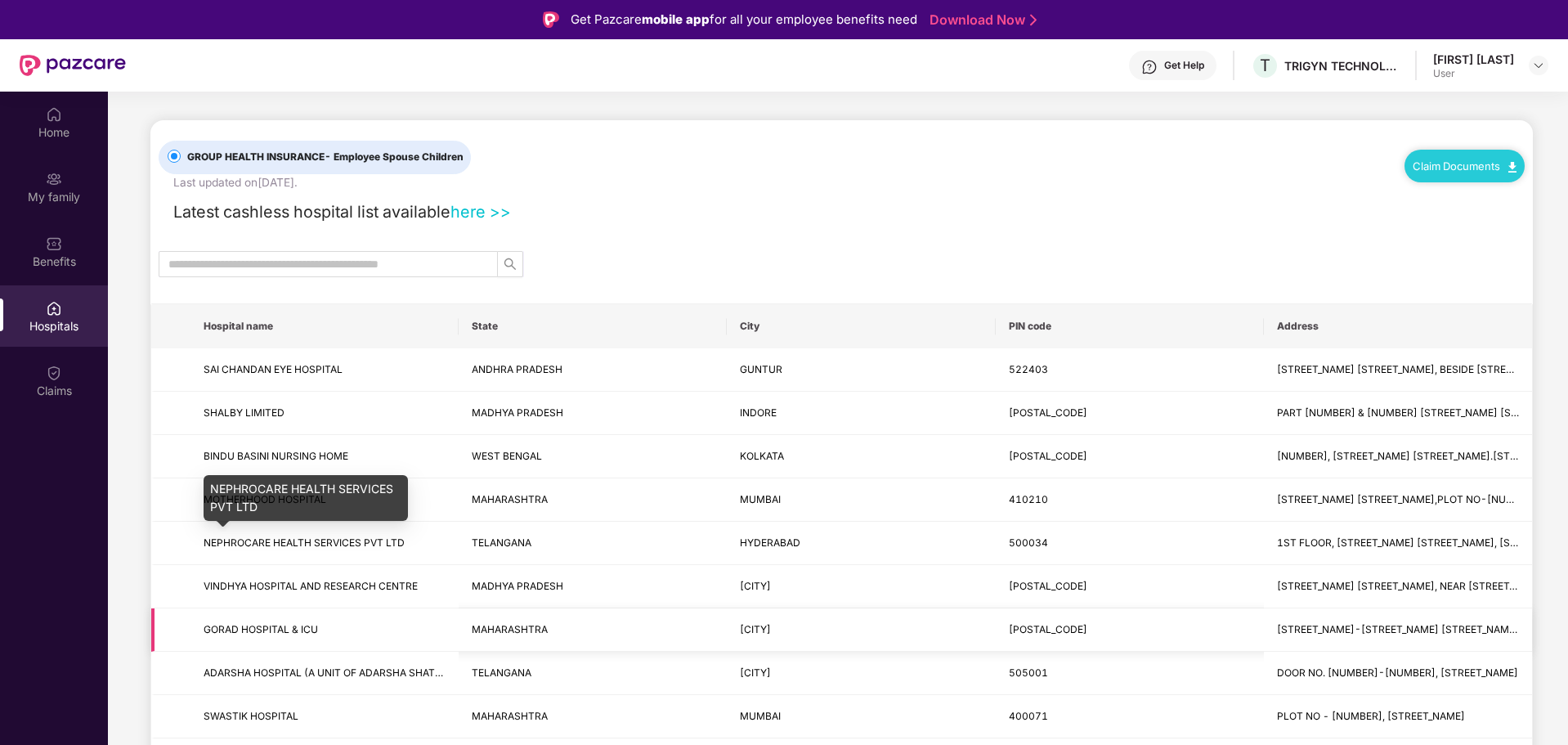 scroll, scrollTop: 82, scrollLeft: 0, axis: vertical 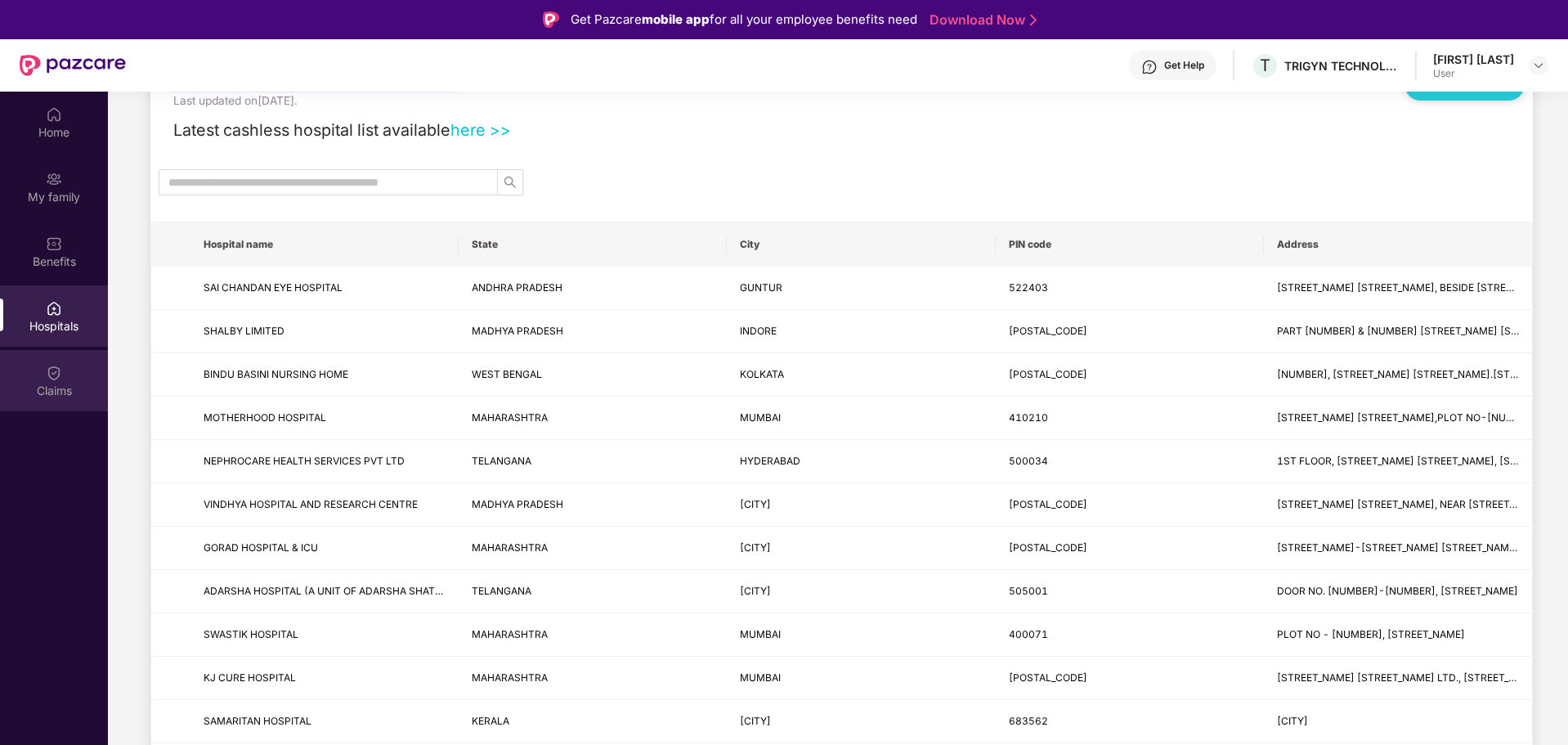 click on "Claims" at bounding box center [54, 380] 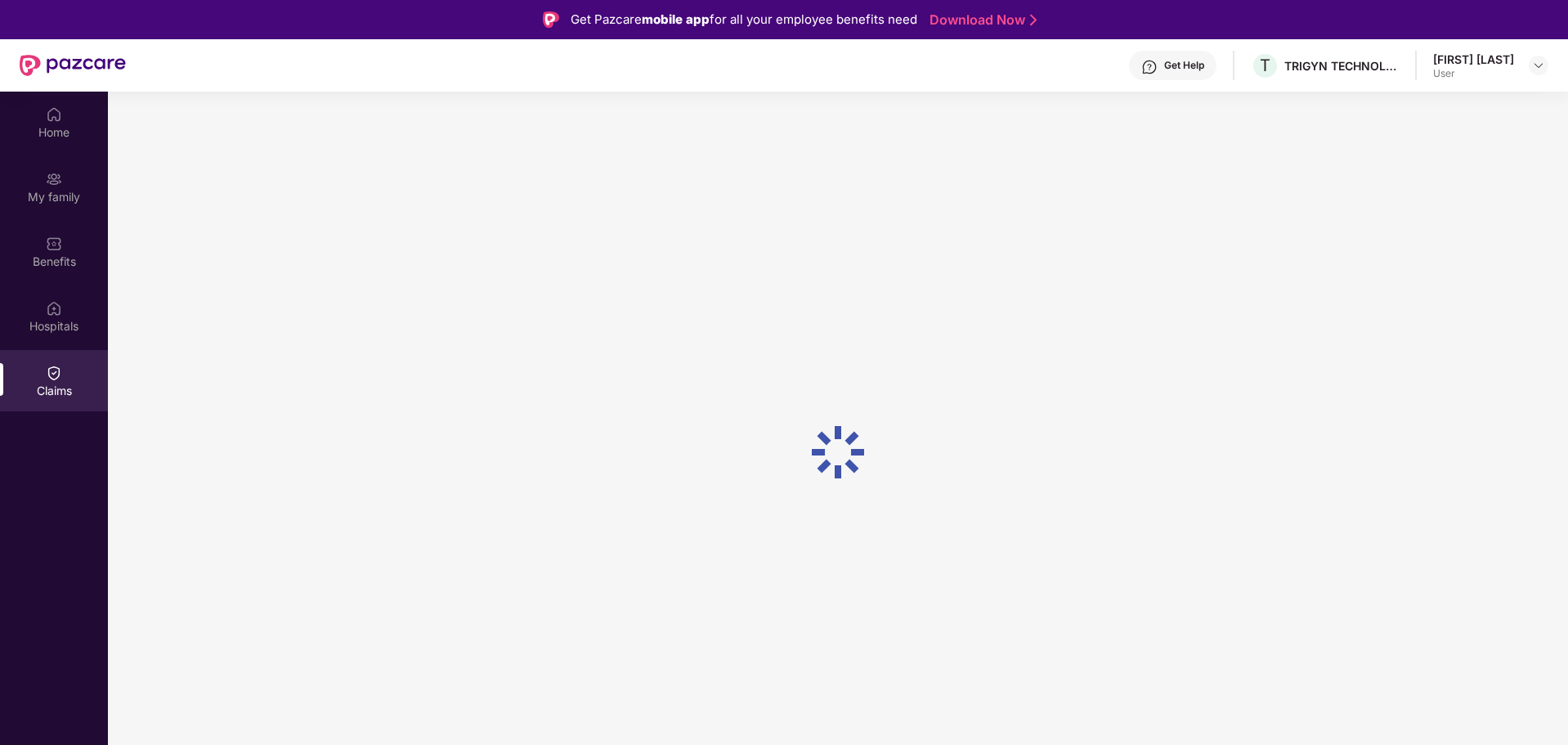 scroll, scrollTop: 0, scrollLeft: 0, axis: both 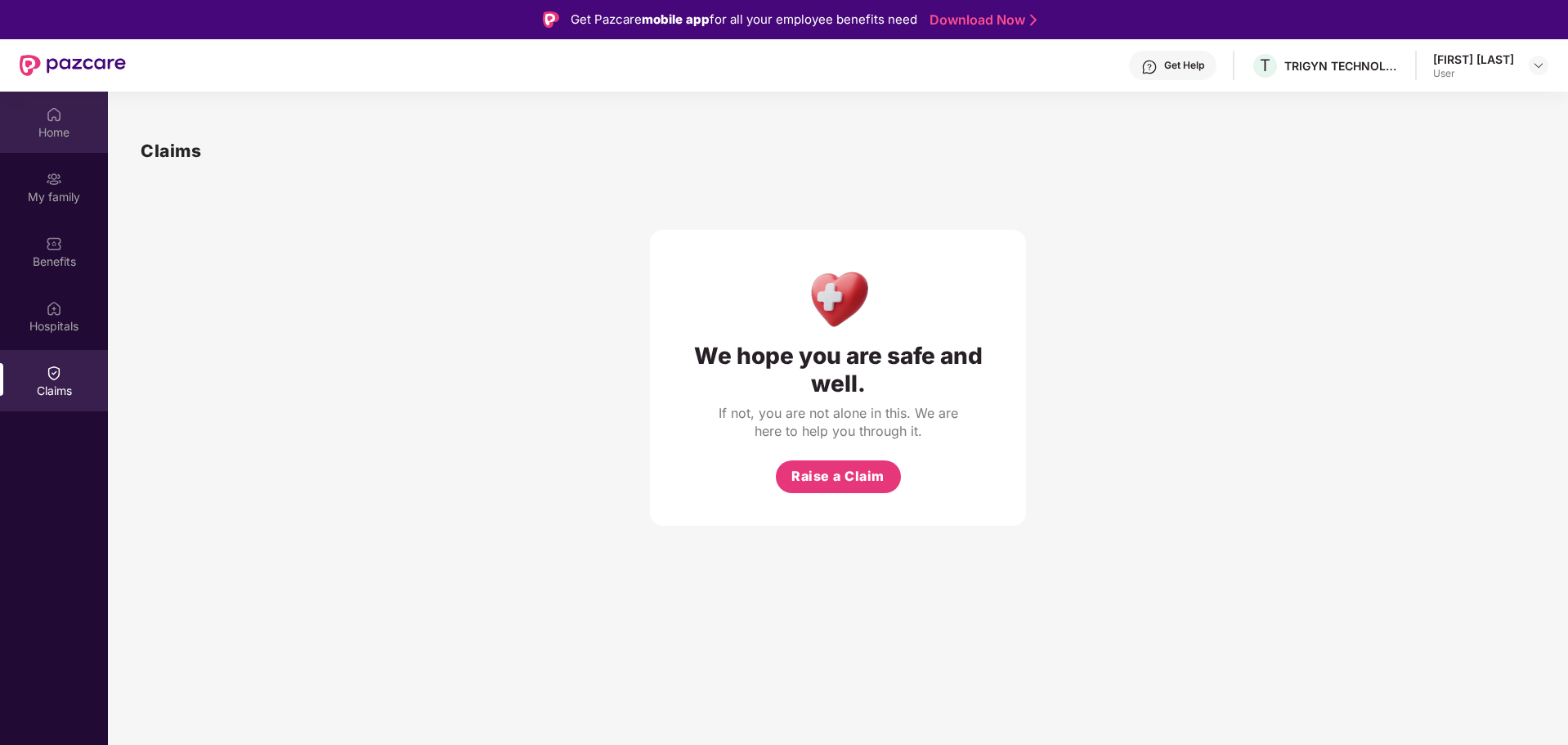 click on "Home" at bounding box center (54, 132) 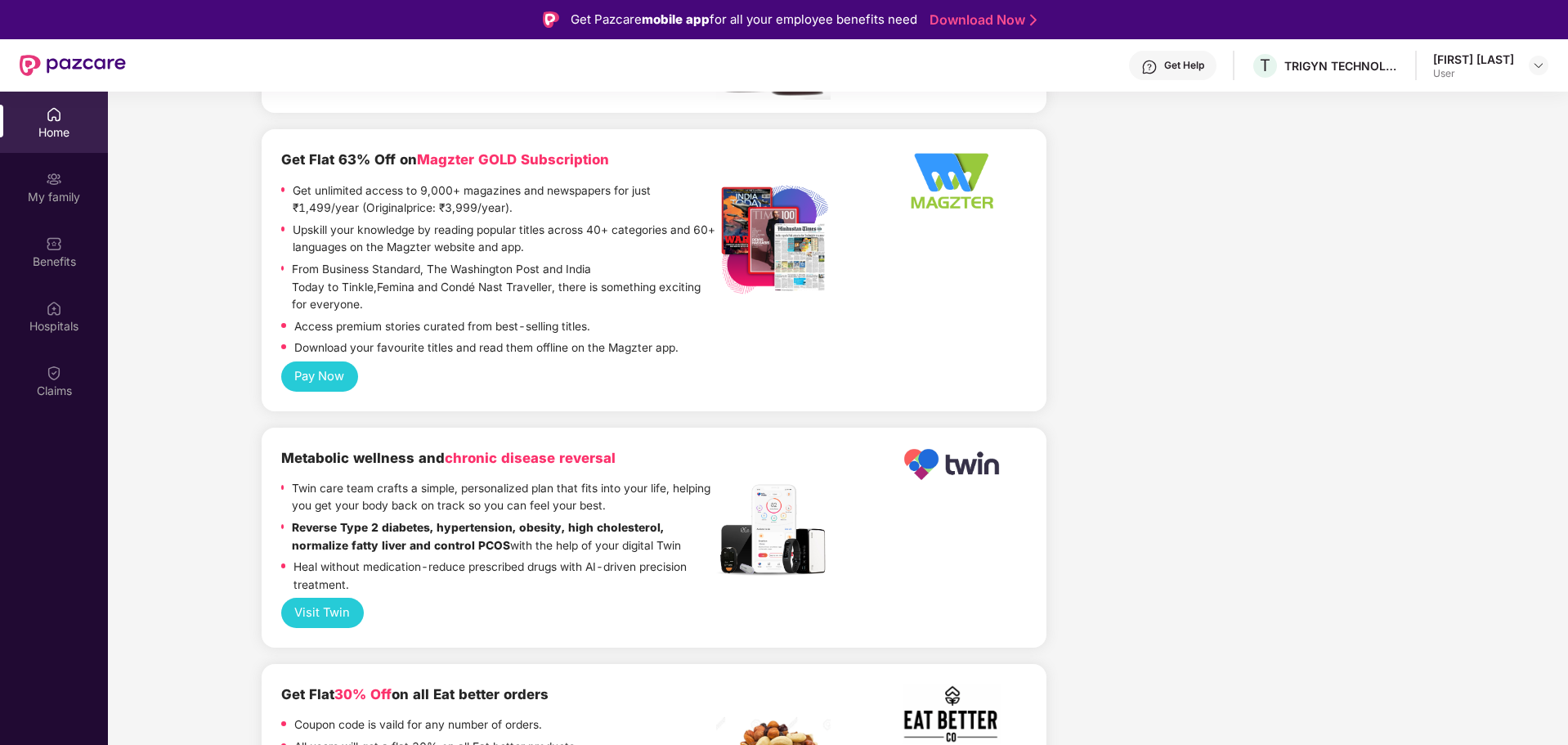 scroll, scrollTop: 3050, scrollLeft: 0, axis: vertical 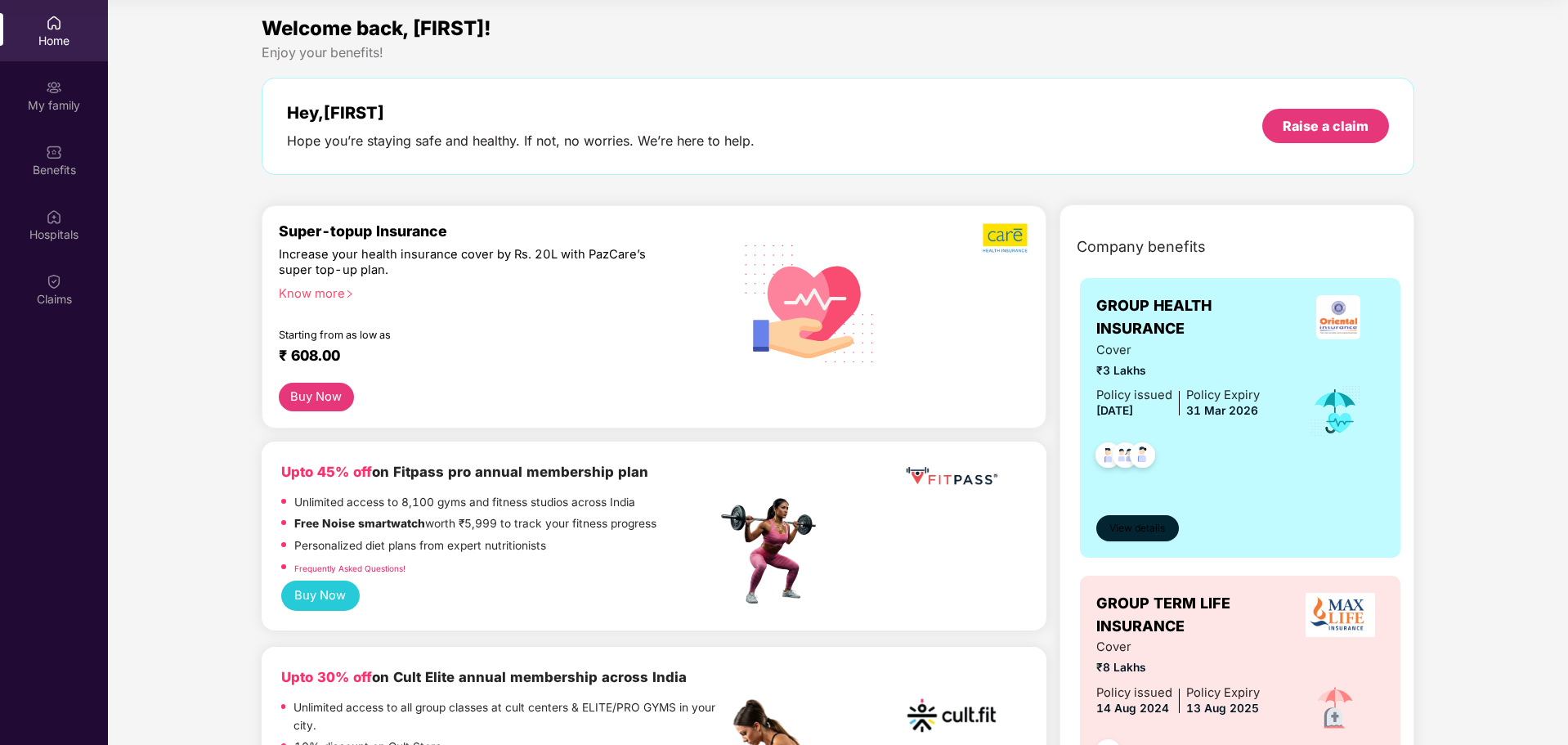 click on "View details" at bounding box center [1137, 528] 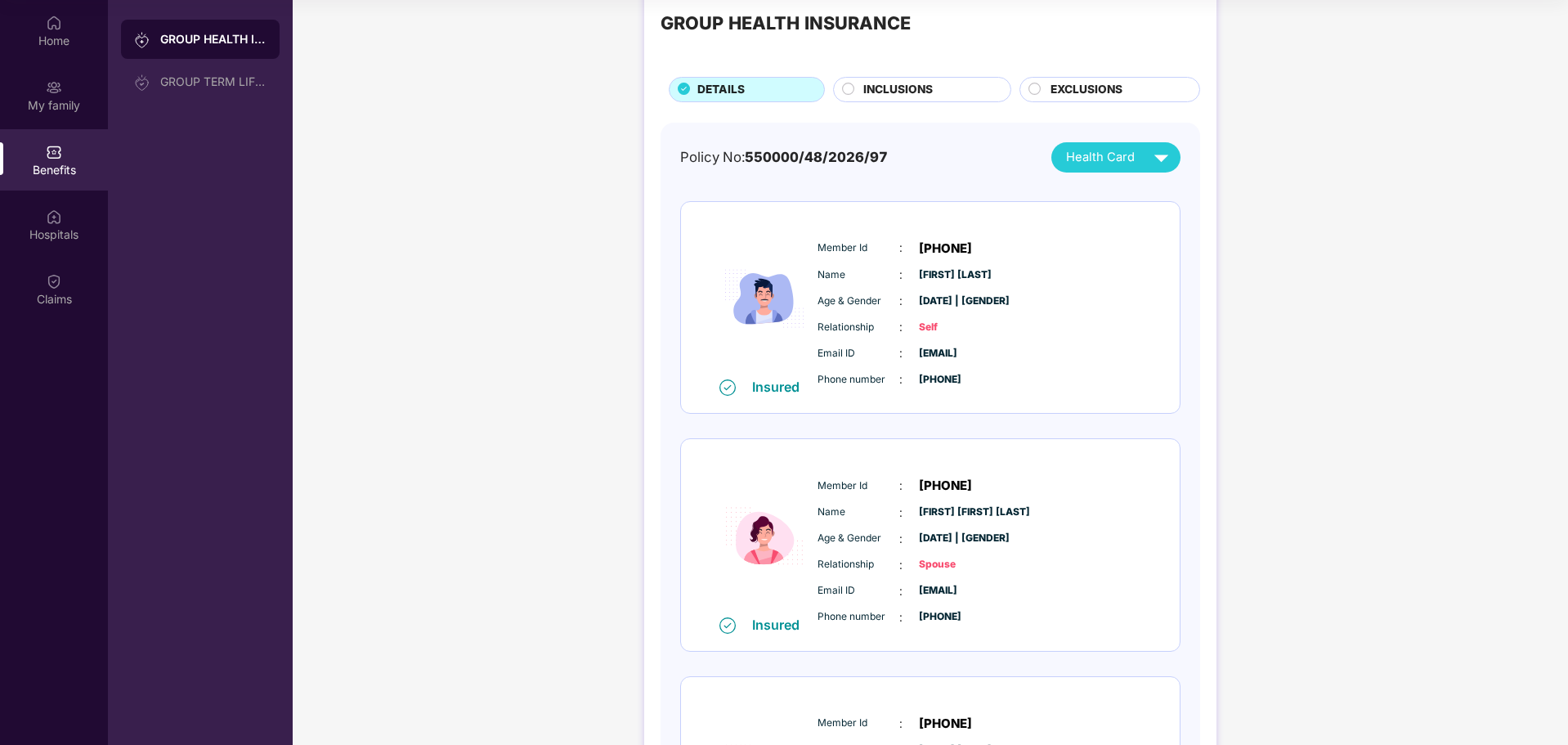 scroll, scrollTop: 0, scrollLeft: 0, axis: both 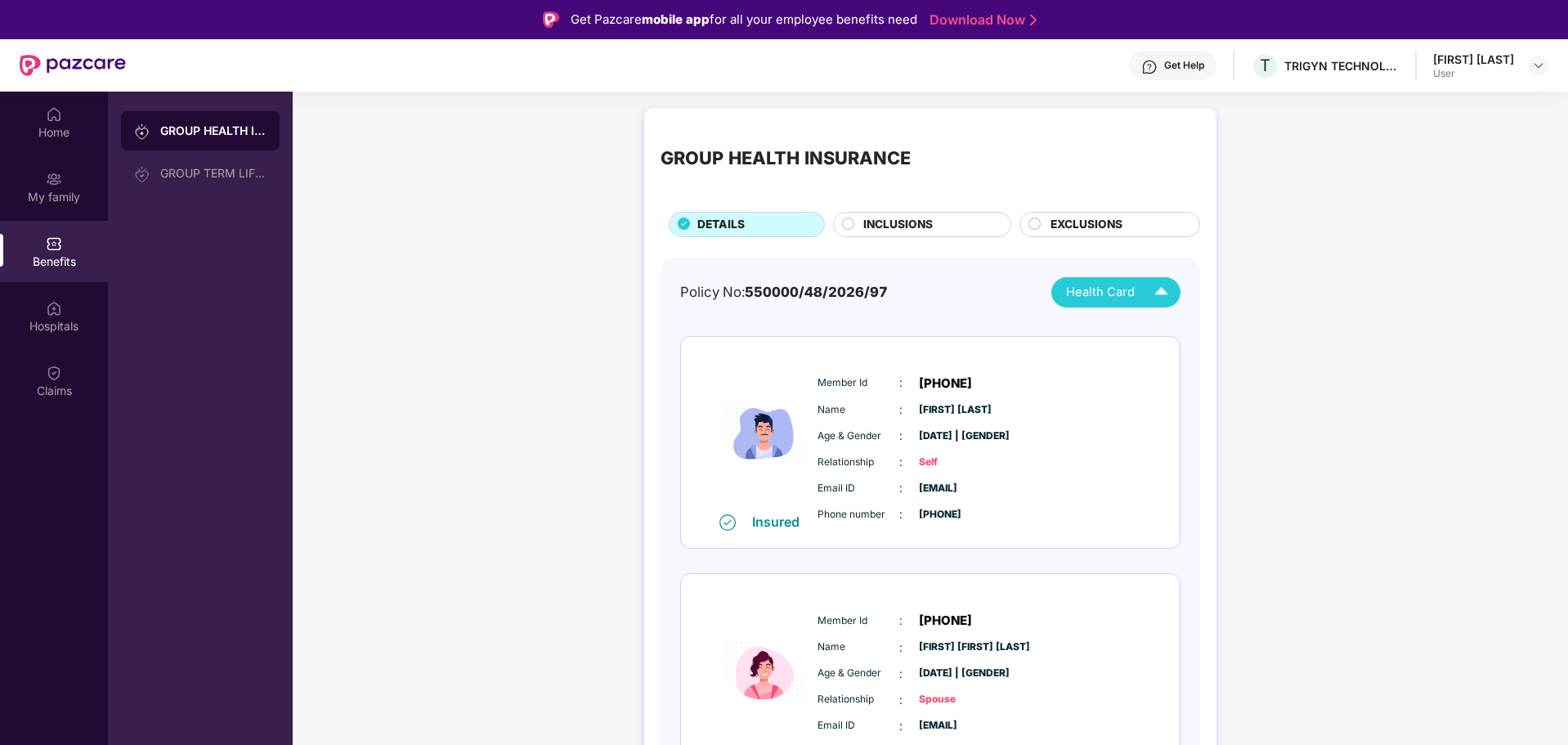 click at bounding box center (1161, 292) 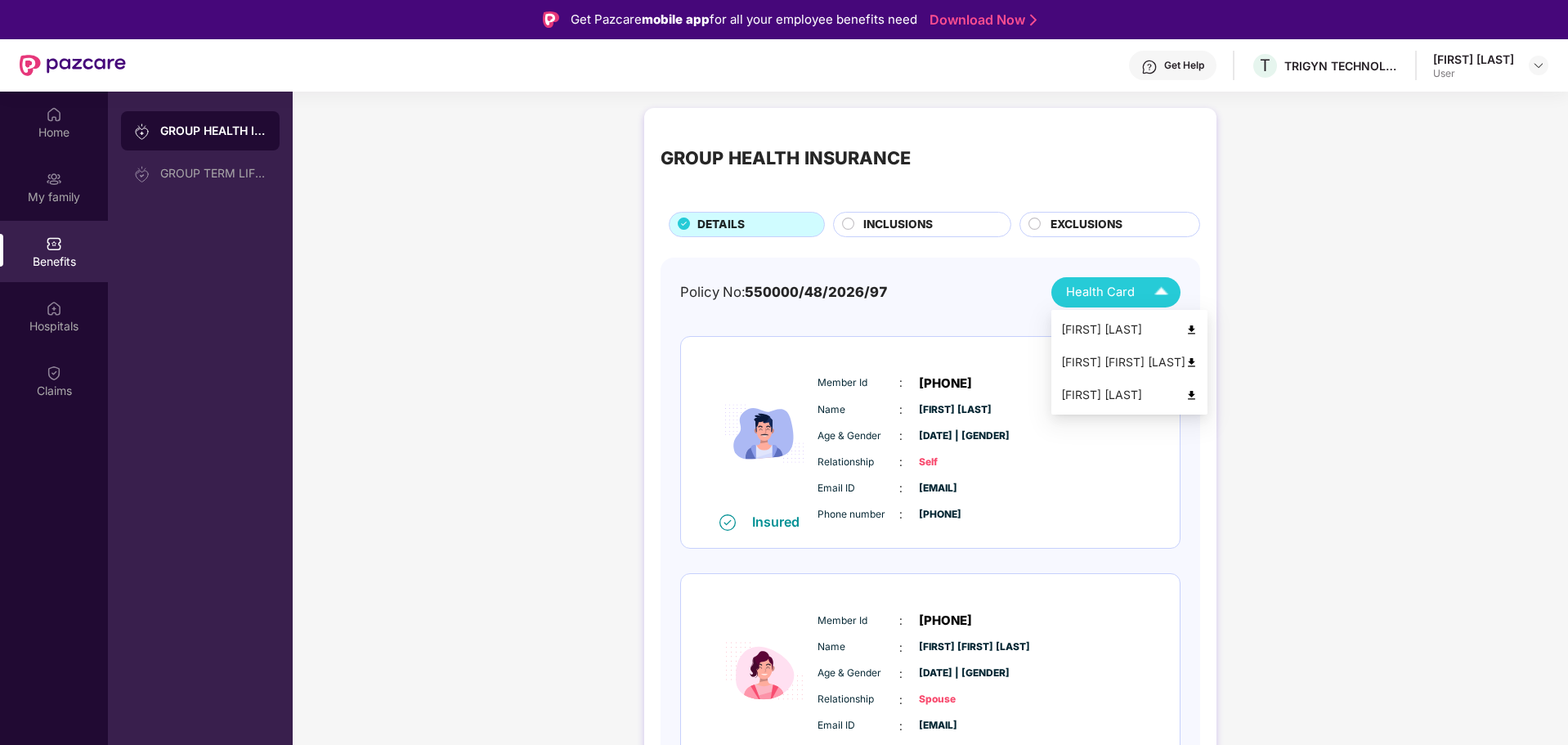 click at bounding box center [1191, 330] 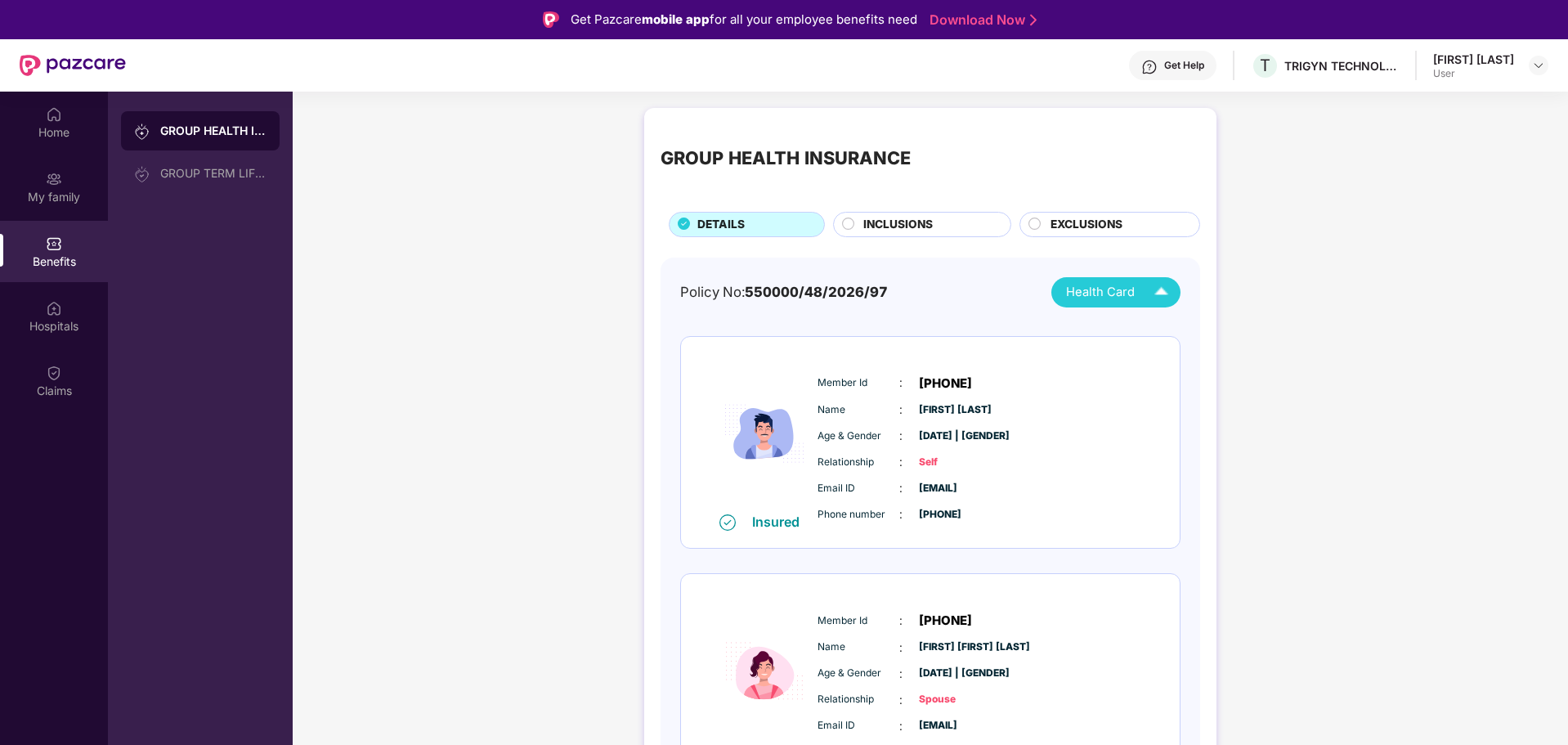 click at bounding box center [1161, 292] 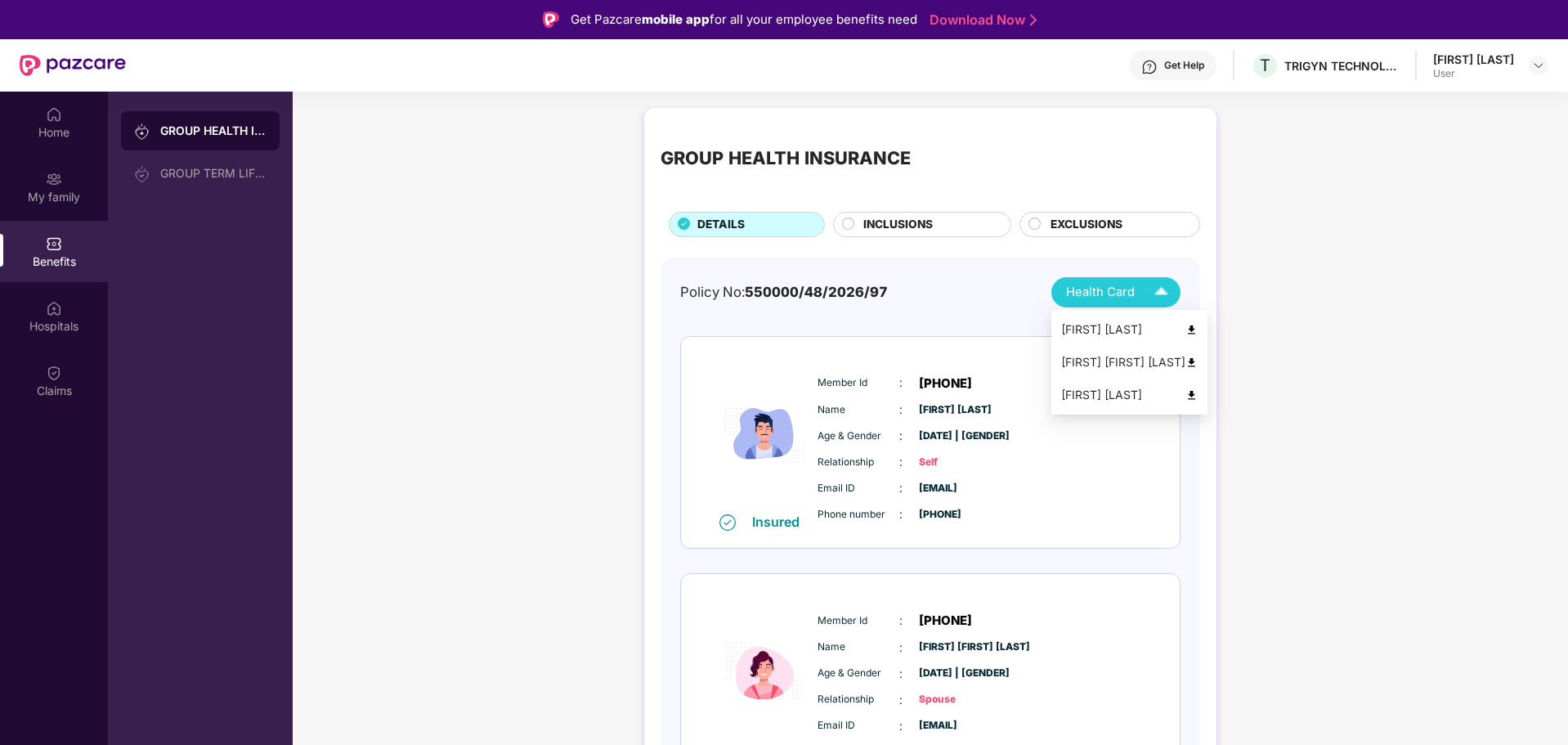click at bounding box center [1191, 362] 